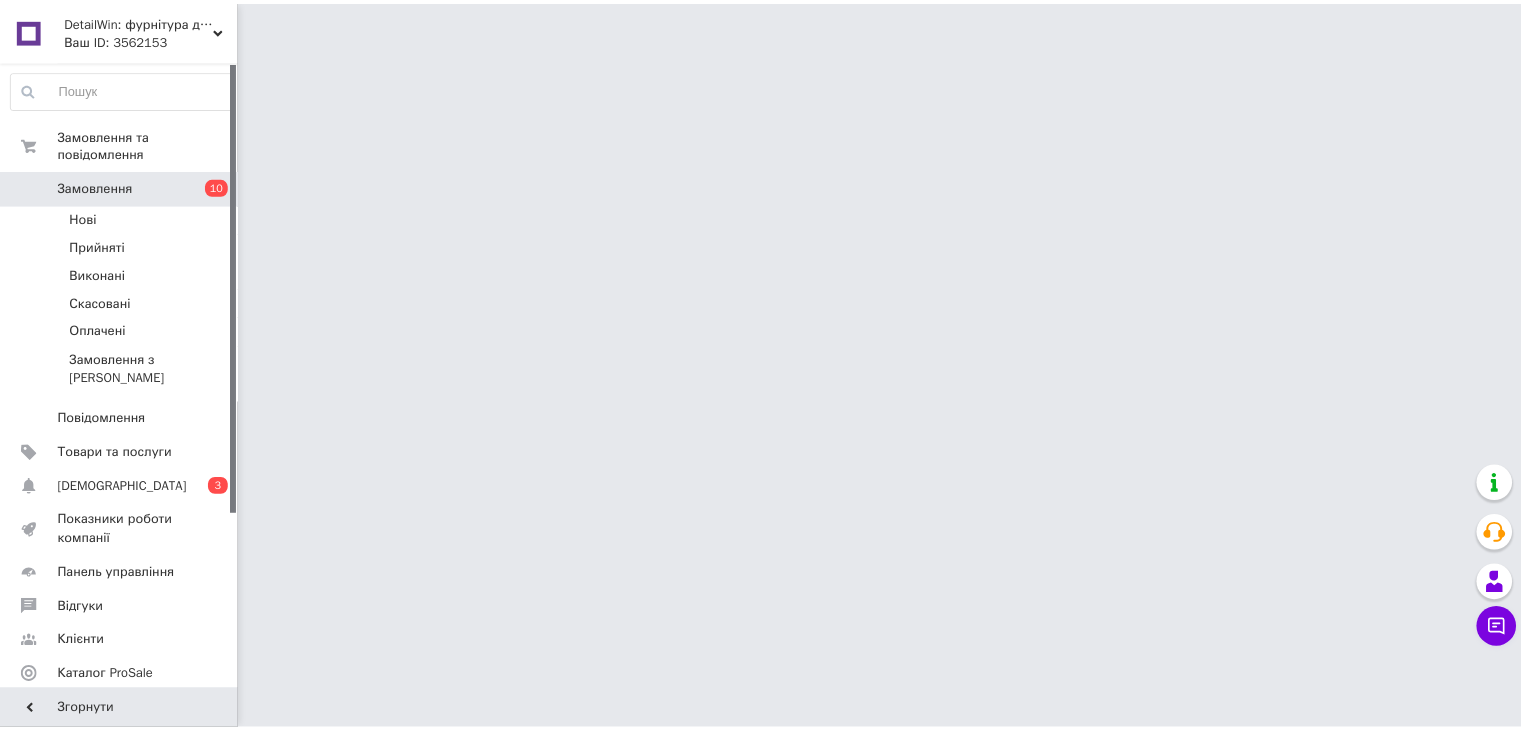 scroll, scrollTop: 0, scrollLeft: 0, axis: both 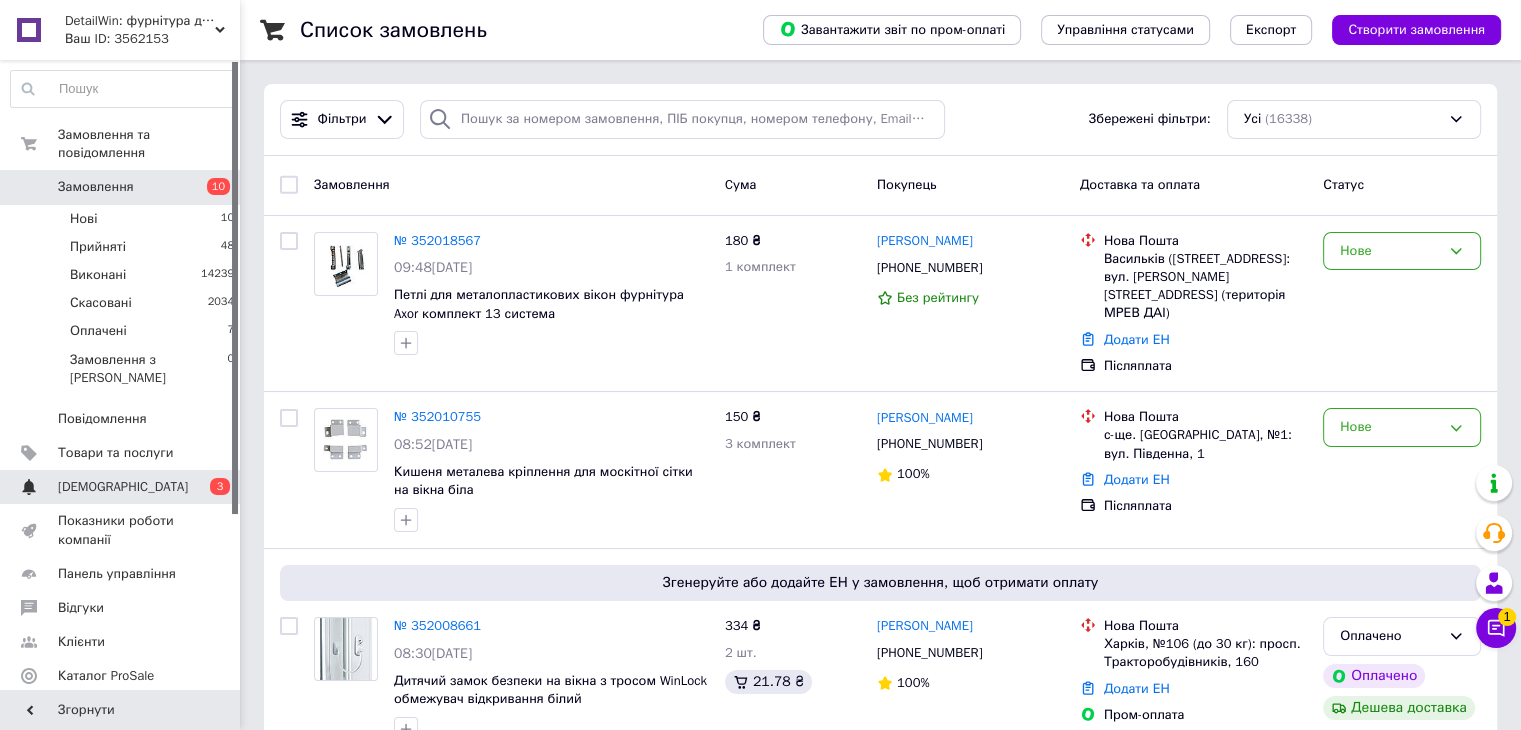 click on "[DEMOGRAPHIC_DATA]" at bounding box center (123, 487) 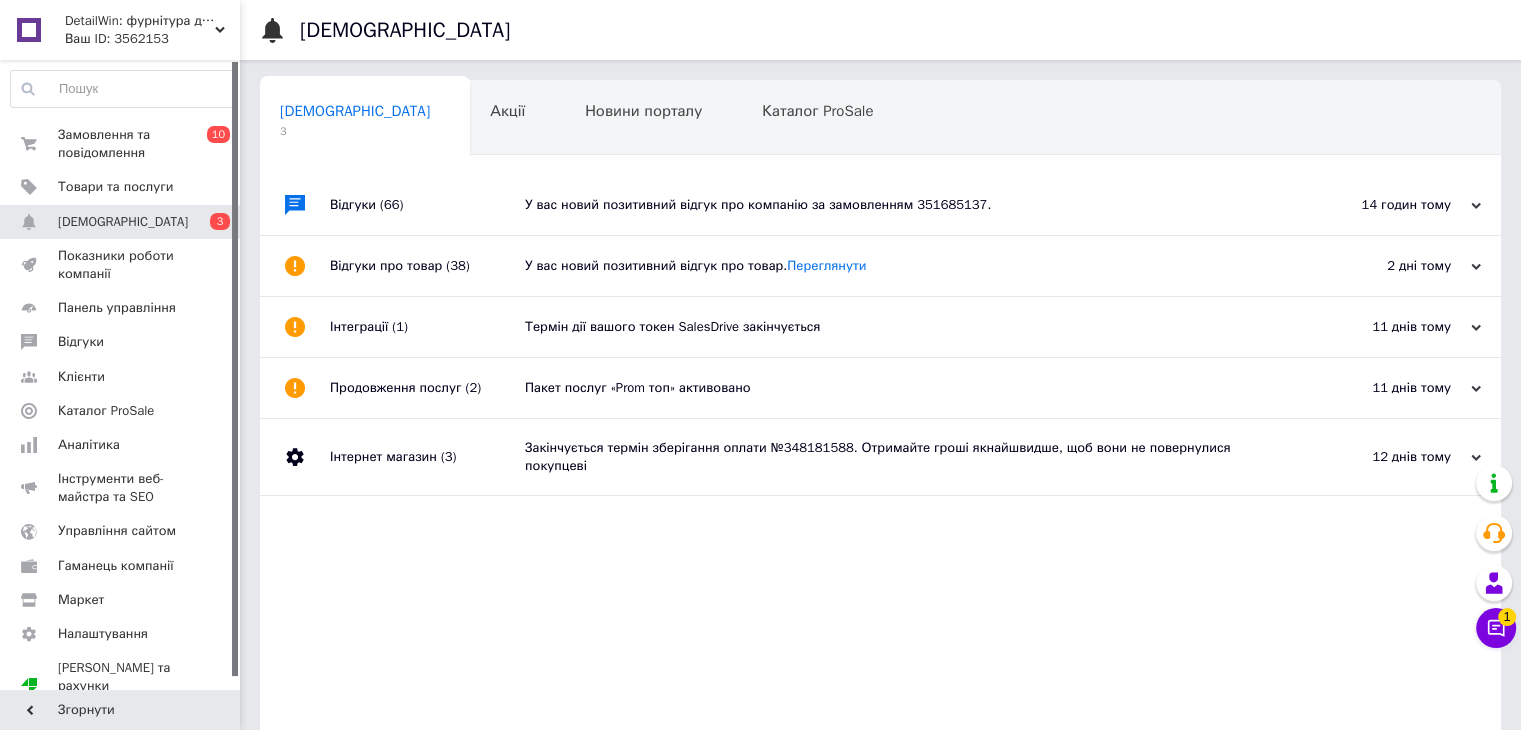 click on "У вас новий позитивний відгук про компанію за замовленням 351685137." at bounding box center [903, 205] 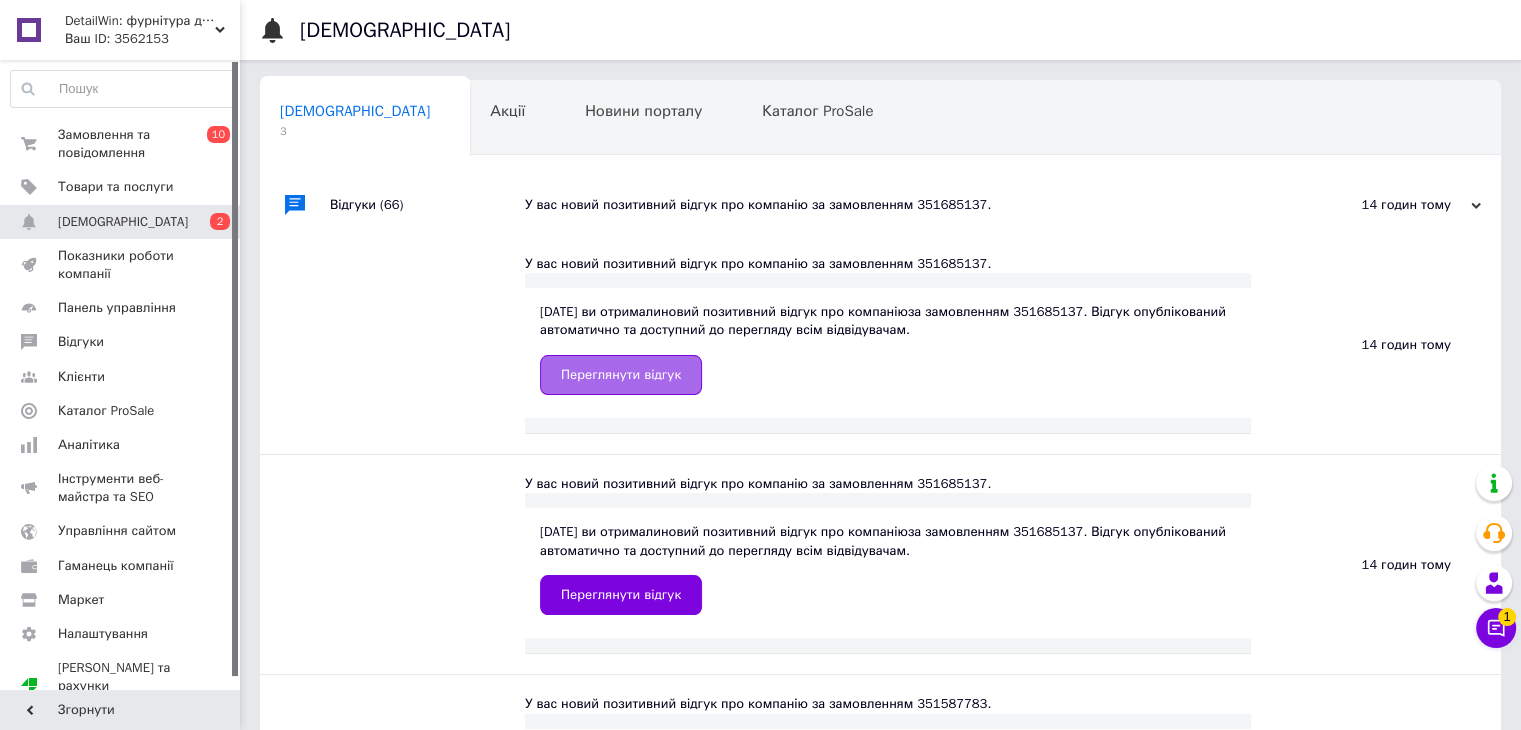 click on "Переглянути відгук" at bounding box center [621, 375] 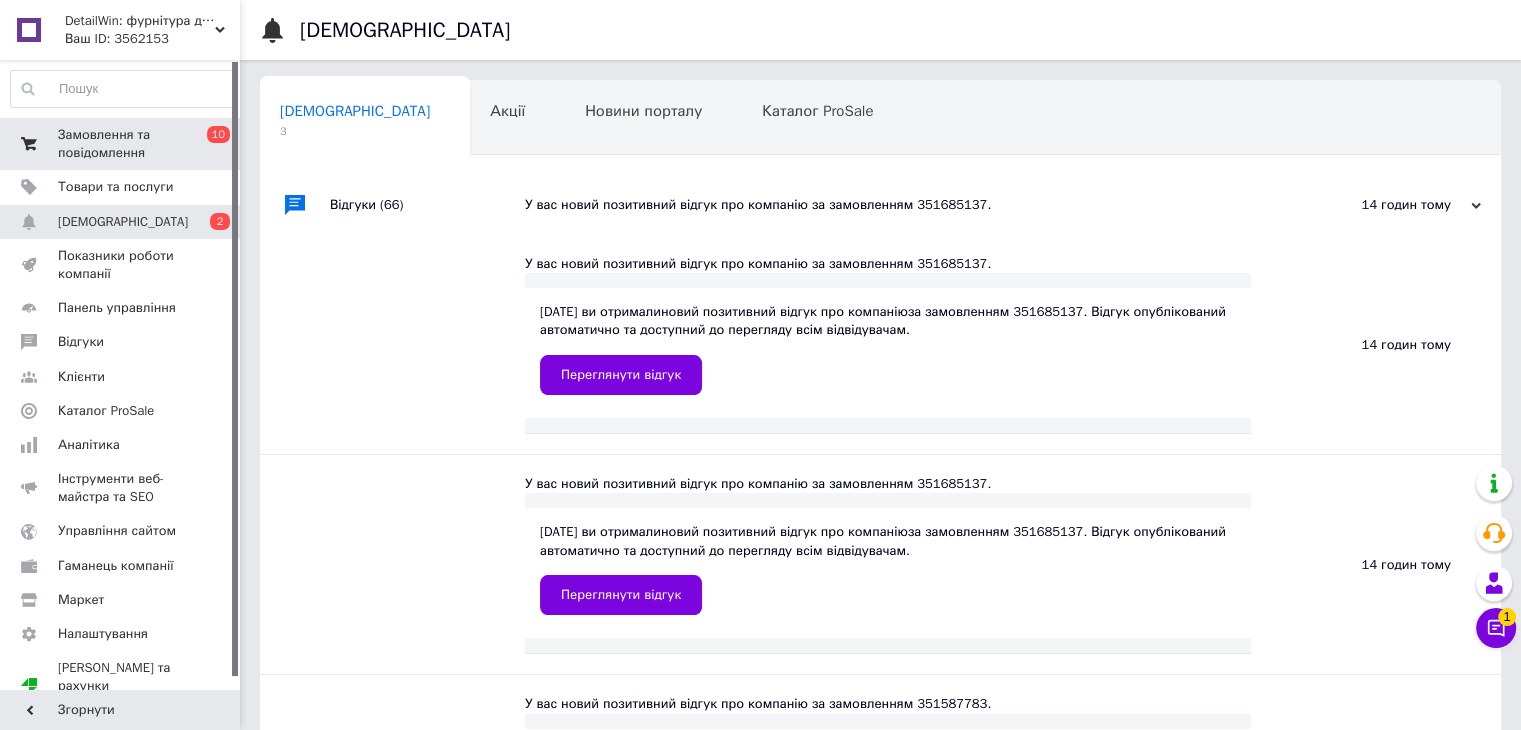 click on "Замовлення та повідомлення" at bounding box center [121, 144] 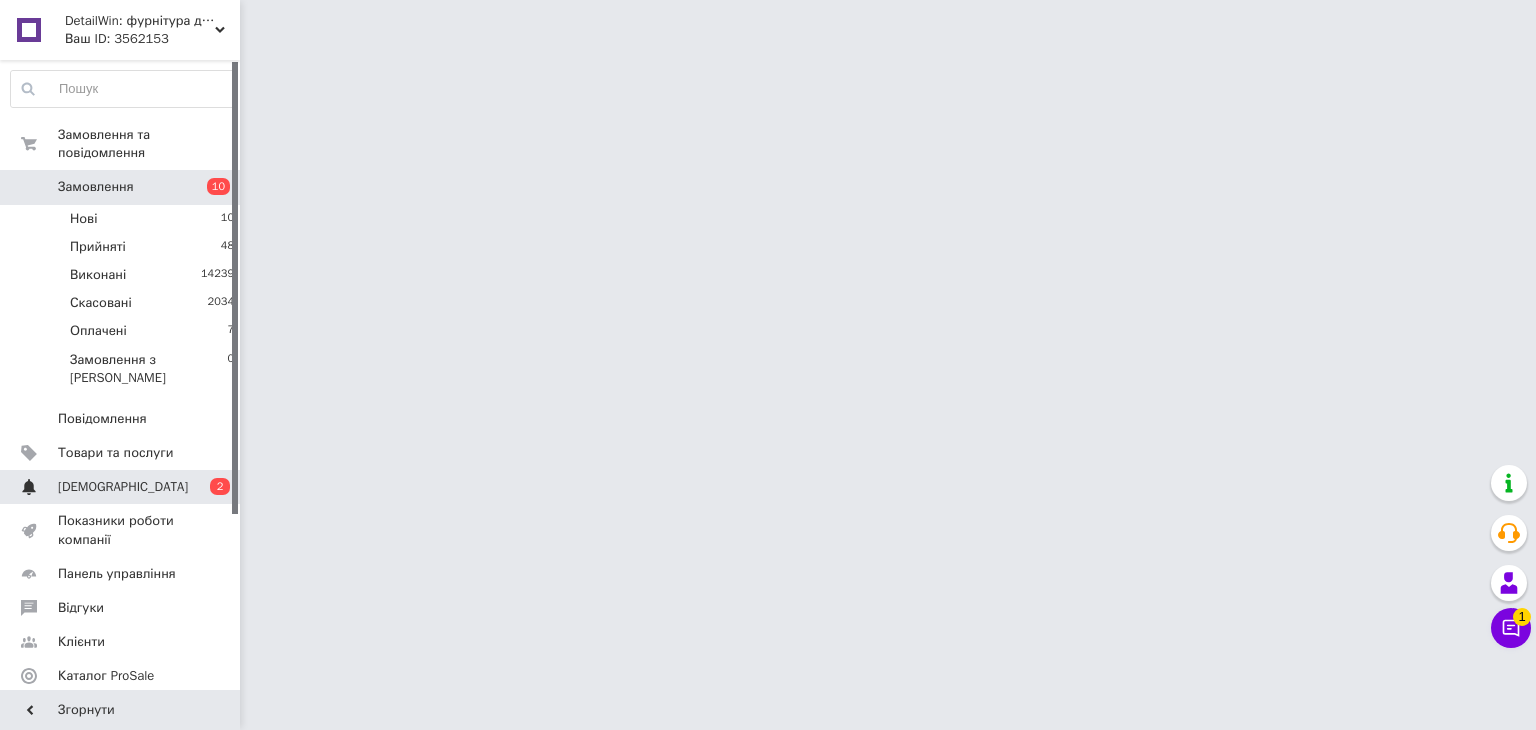 click on "2" at bounding box center (220, 486) 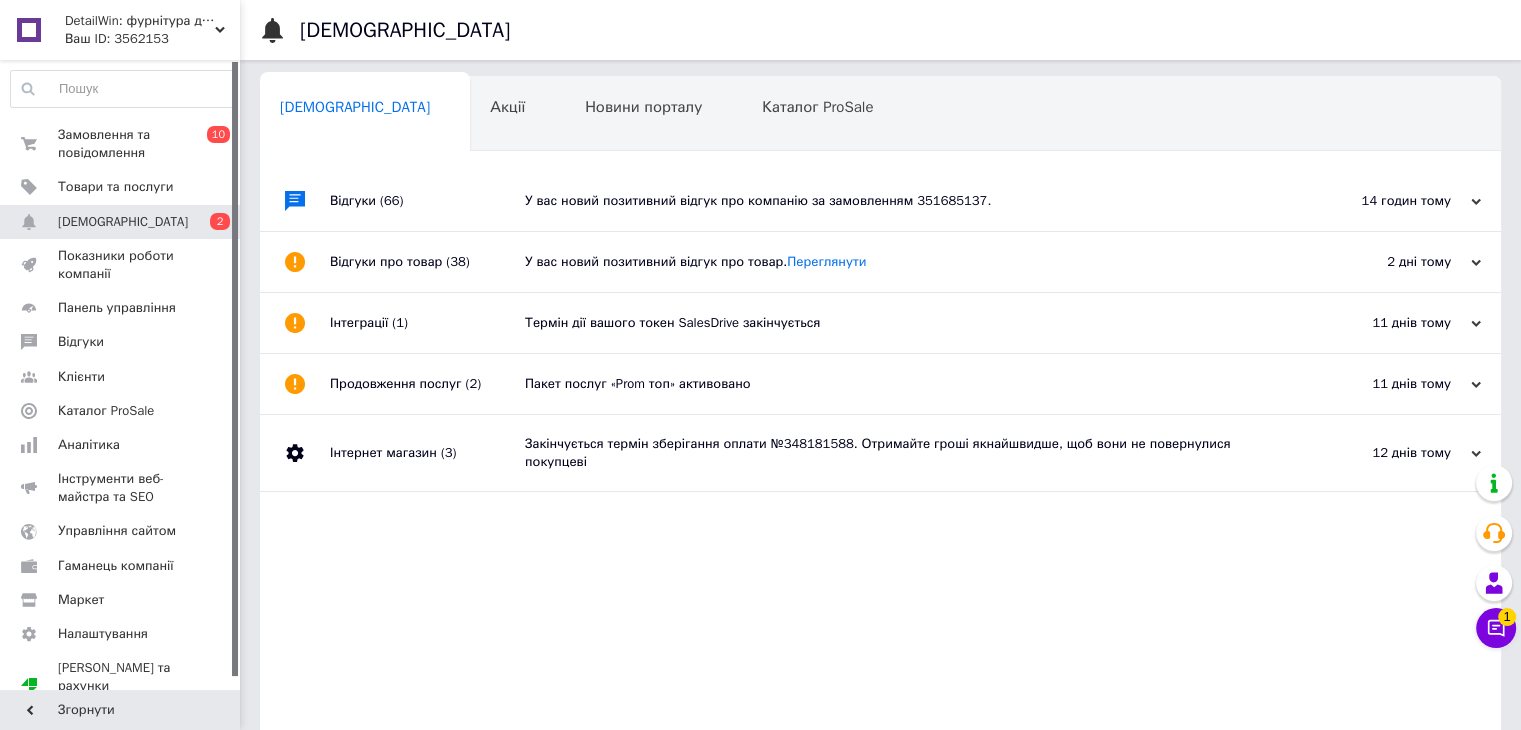 scroll, scrollTop: 75, scrollLeft: 0, axis: vertical 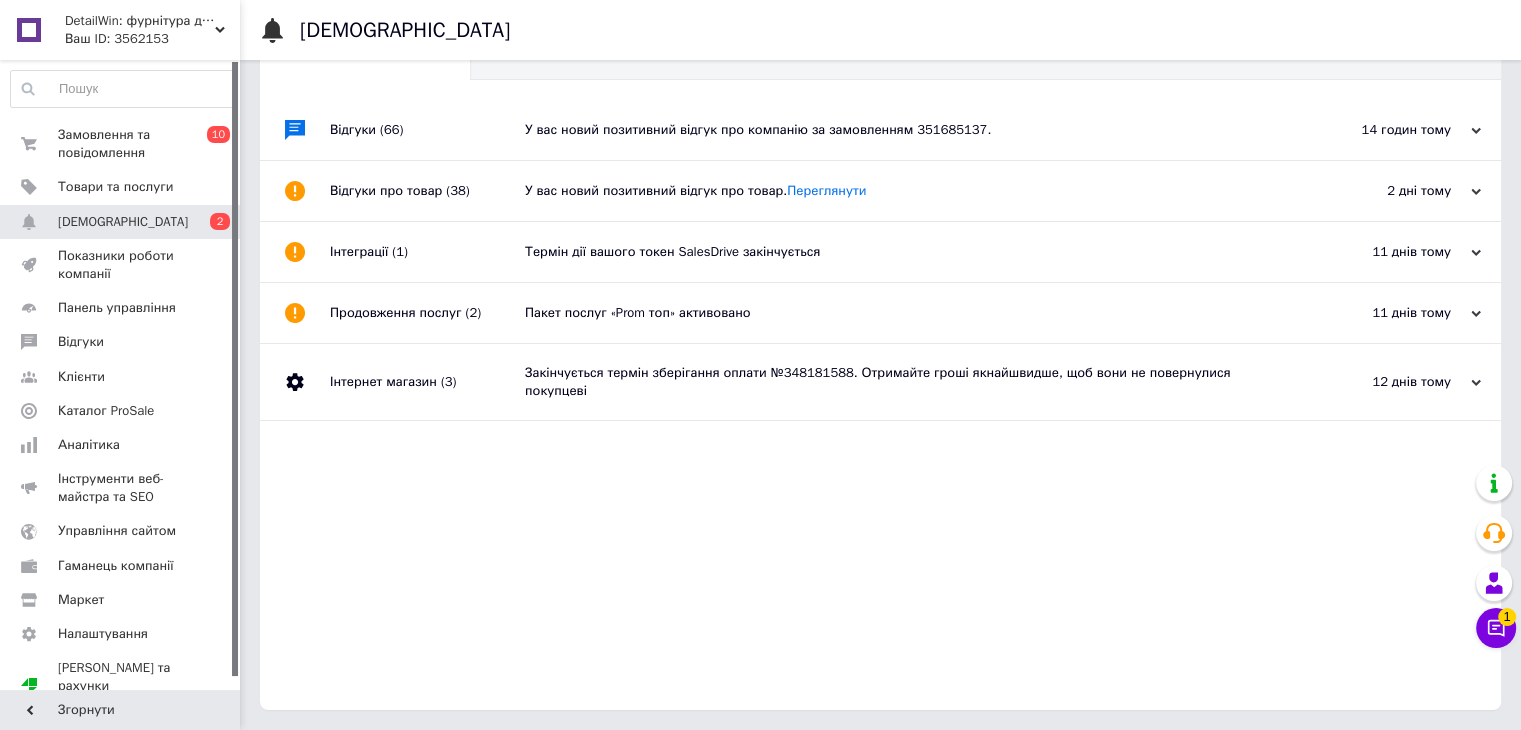 click on "У вас новий позитивний відгук про компанію за замовленням 351685137." at bounding box center (903, 130) 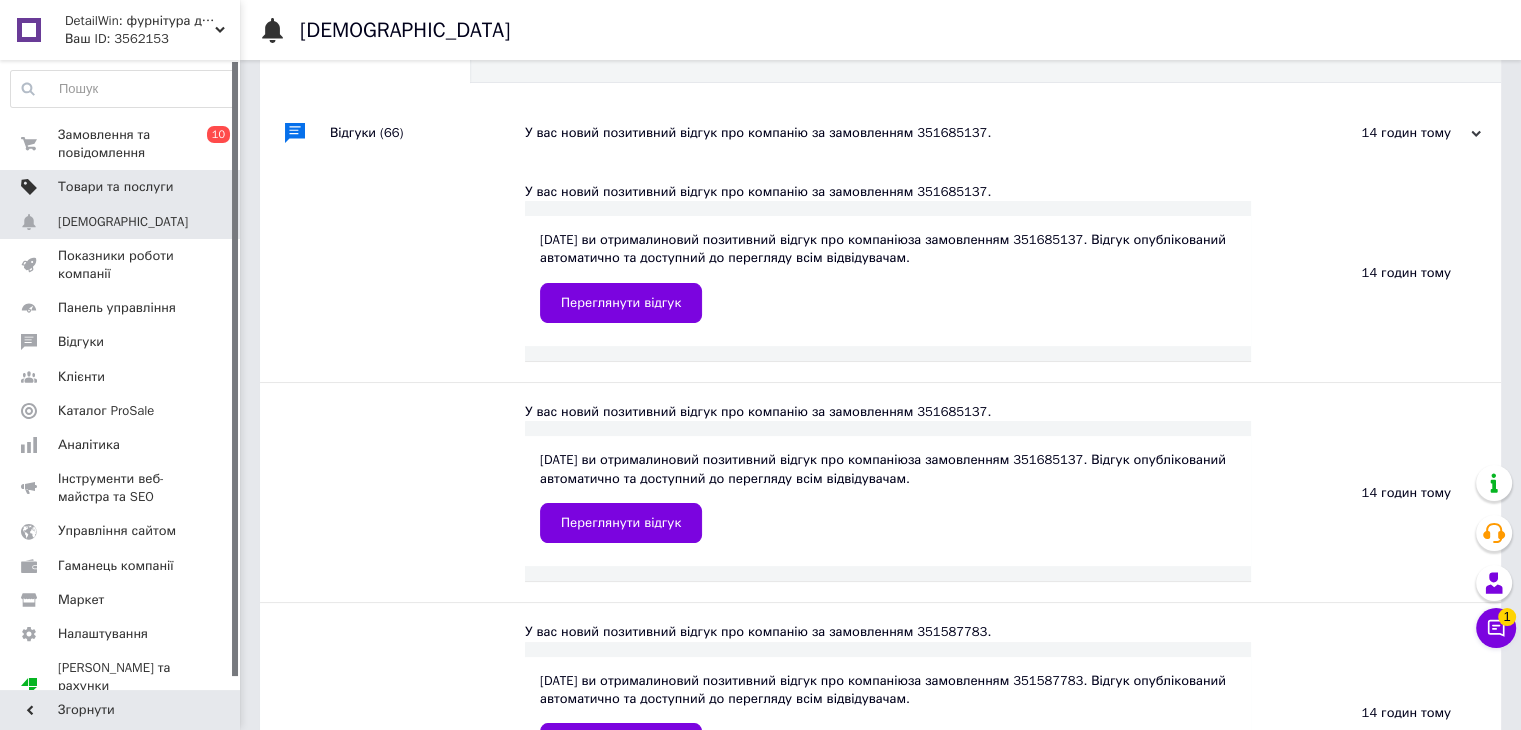 scroll, scrollTop: 0, scrollLeft: 0, axis: both 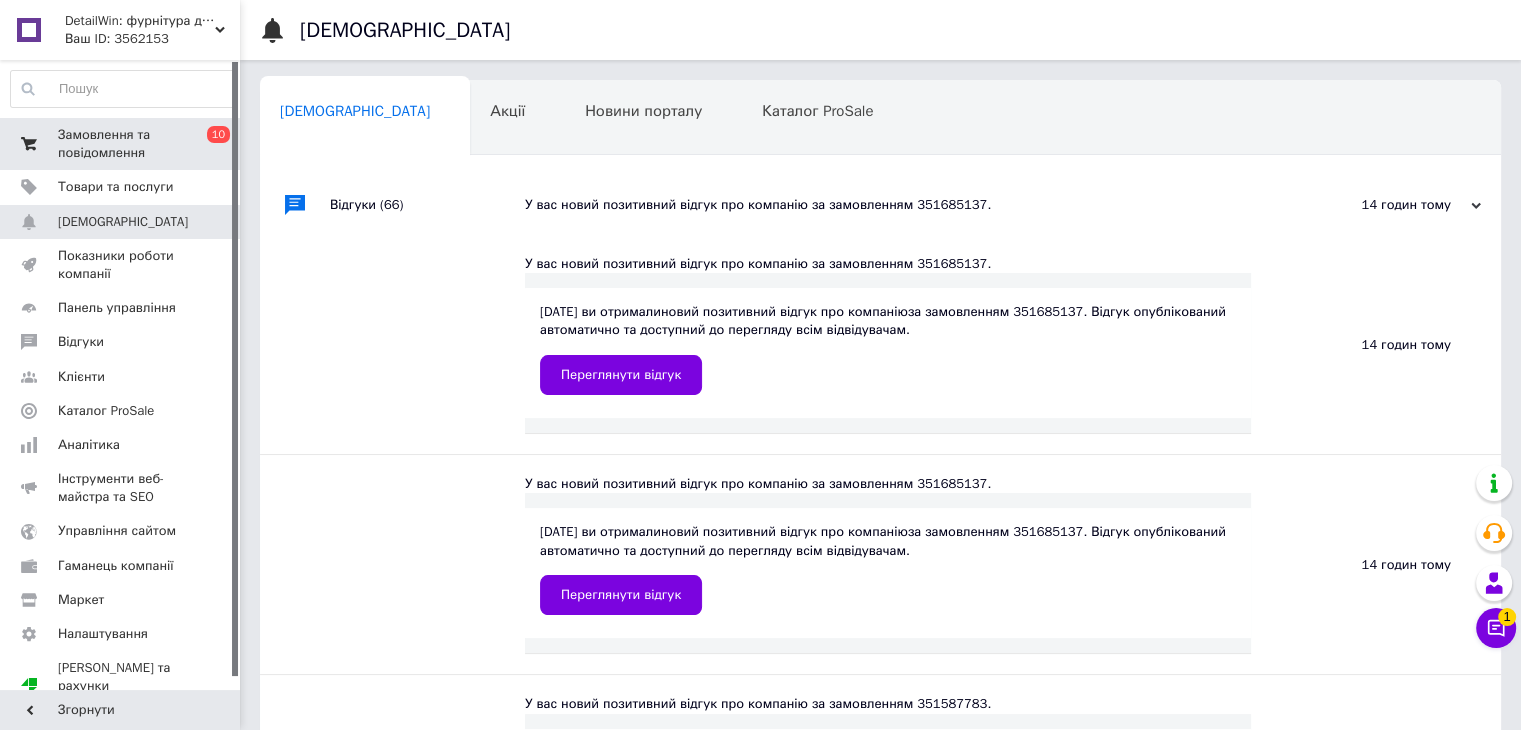 click on "Замовлення та повідомлення" at bounding box center (121, 144) 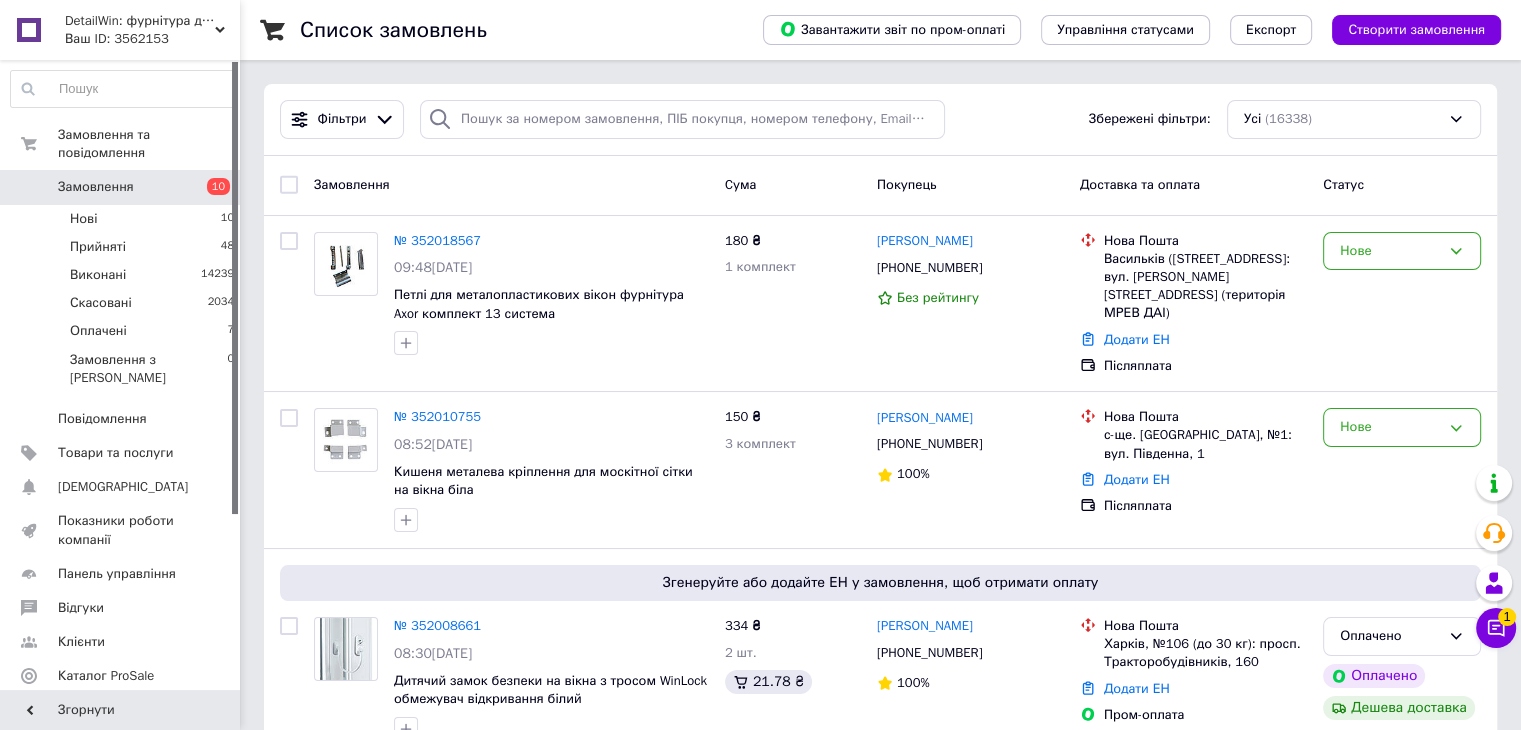 click on "Замовлення 10" at bounding box center [123, 187] 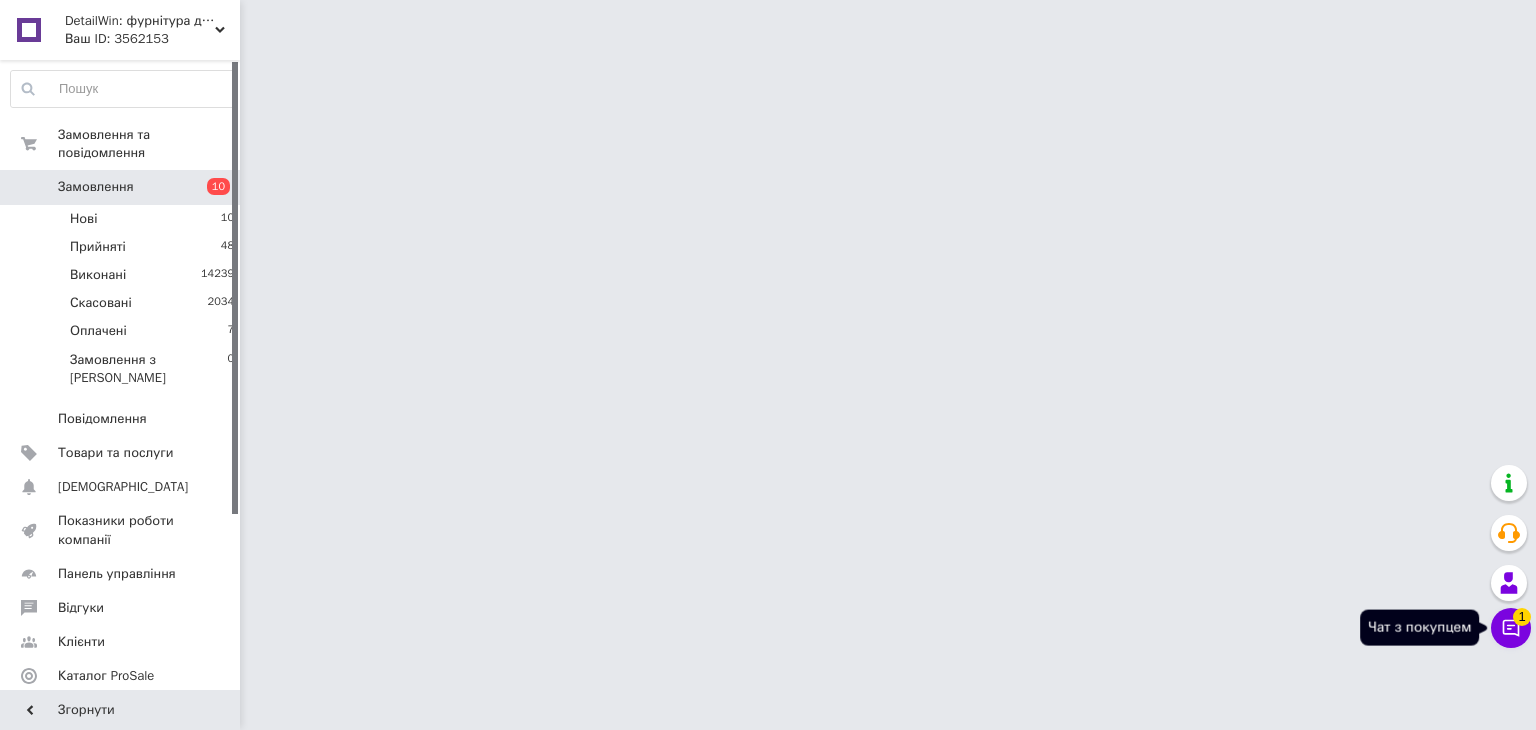 click on "Чат з покупцем 1" at bounding box center [1511, 628] 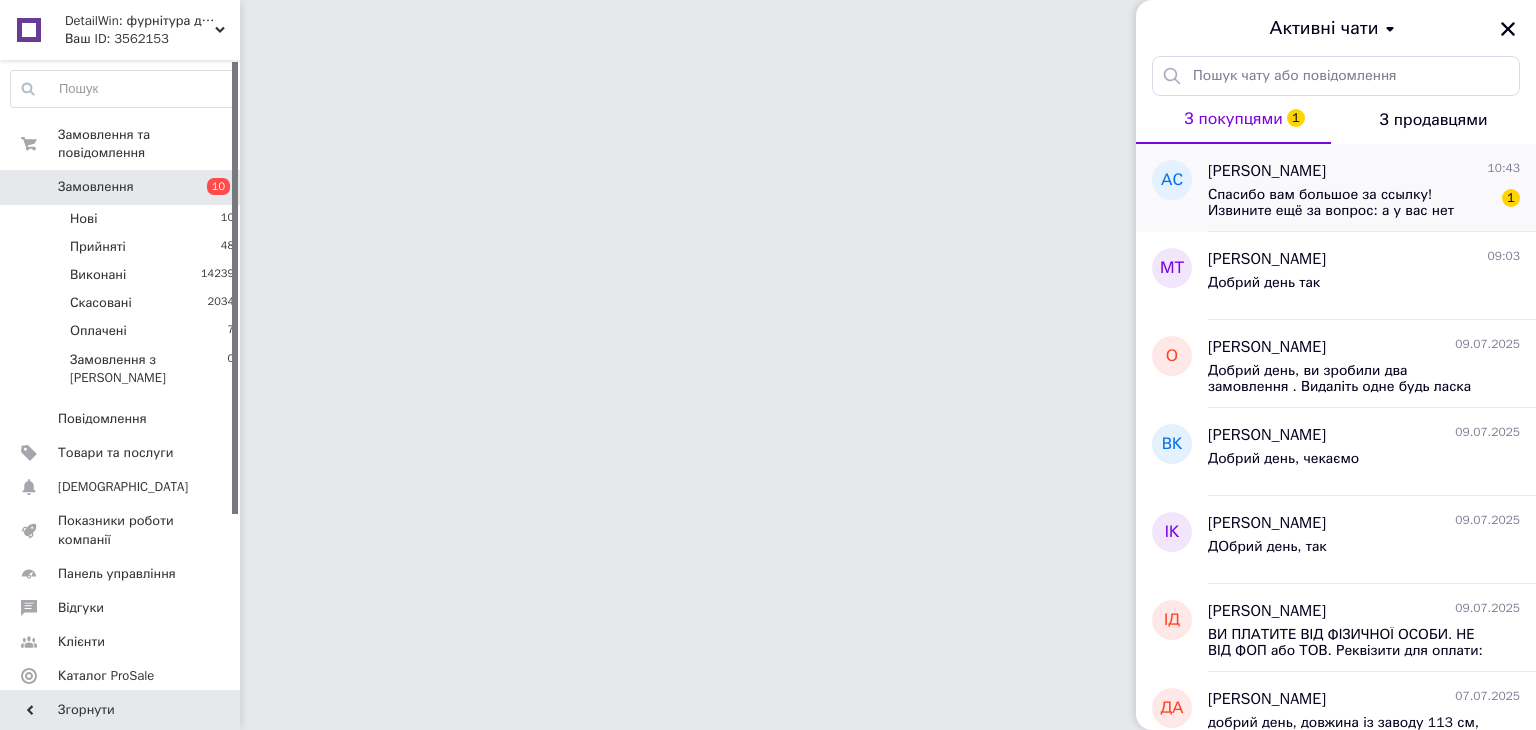 click on "Анастасия Сидоренко 10:43 Спасибо вам большое за ссылку! Извините ещё за вопрос: а у вас нет случайно инструкции как это собрать вместе? Пластину и дополнительные детали к ней? Если это не обременит вас 1" at bounding box center [1372, 188] 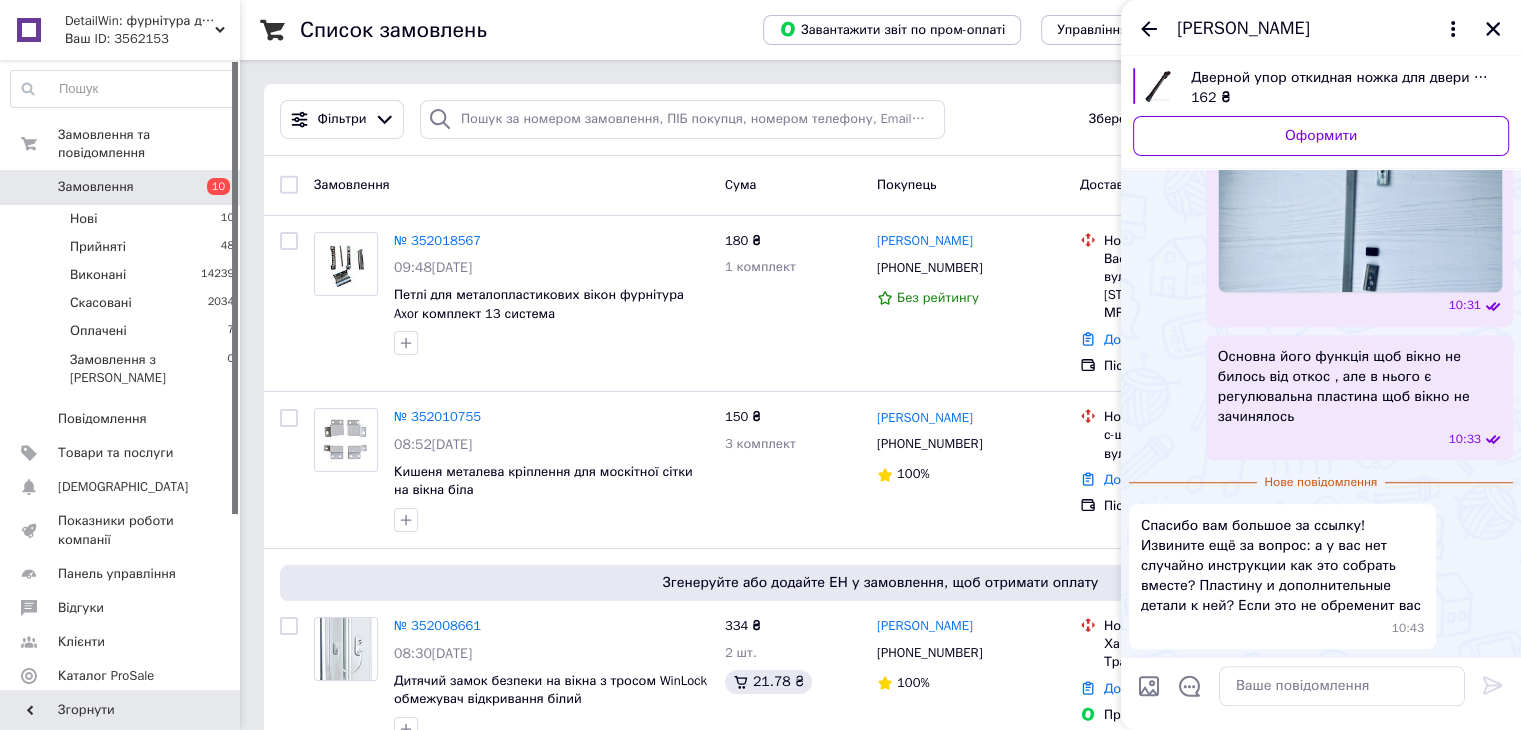 scroll, scrollTop: 2128, scrollLeft: 0, axis: vertical 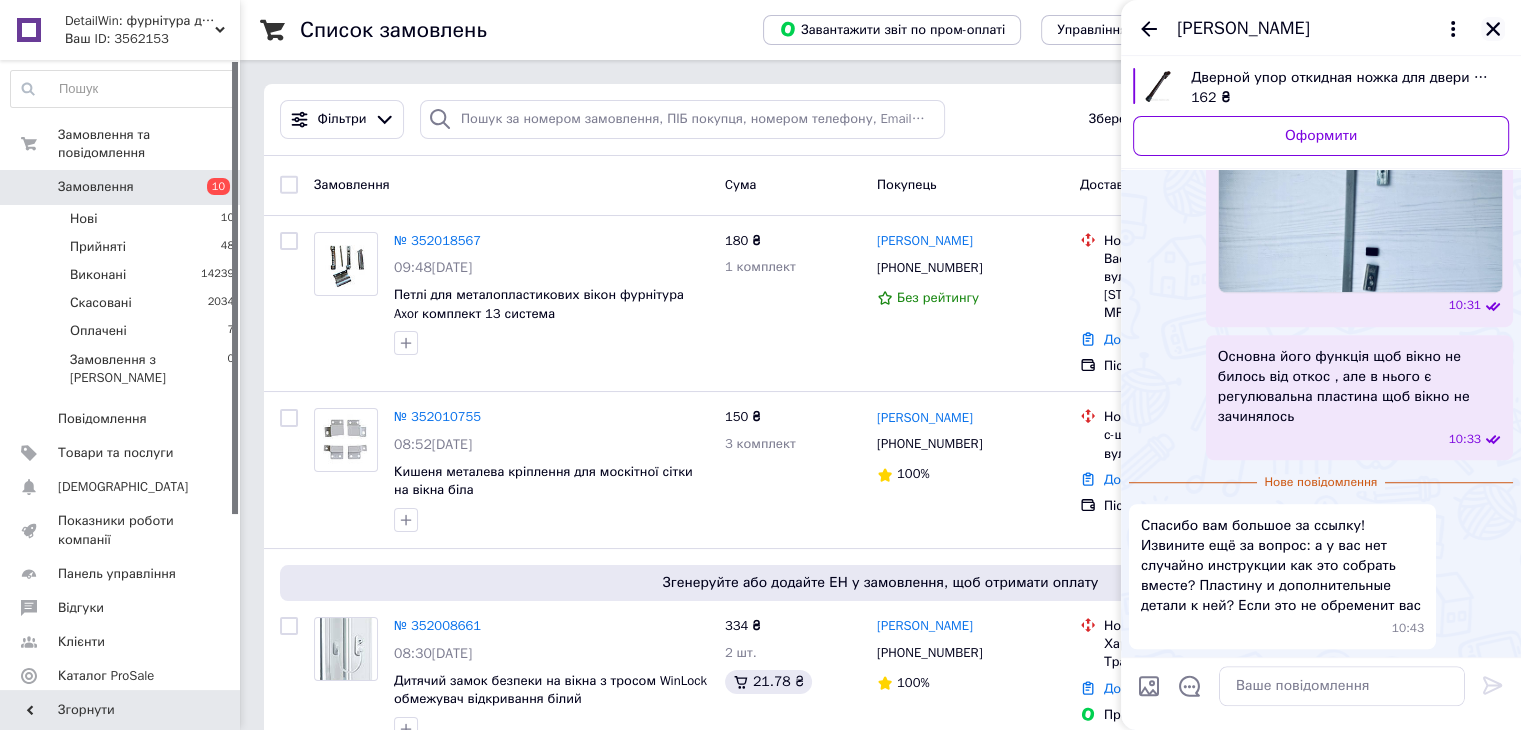 click 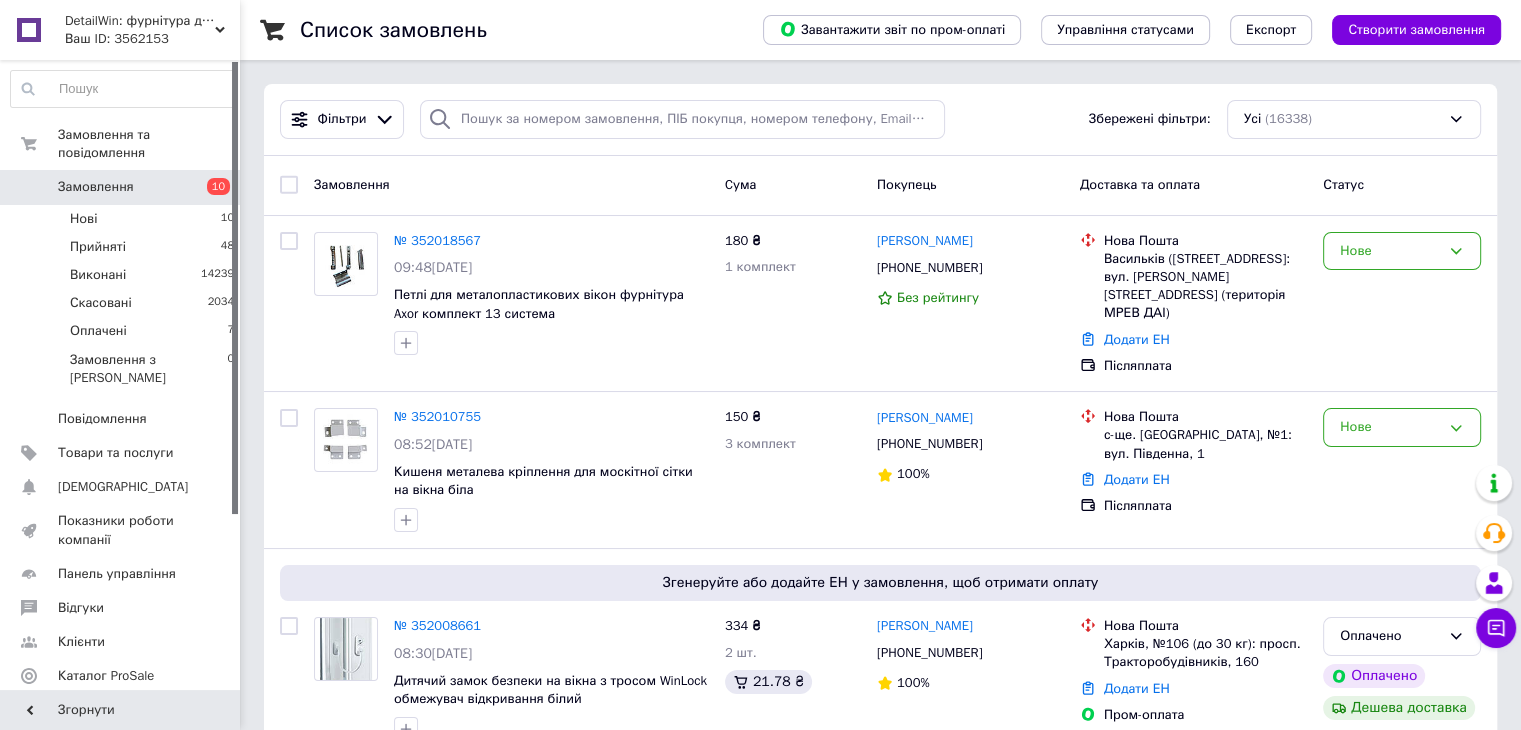 click on "Замовлення" at bounding box center [96, 187] 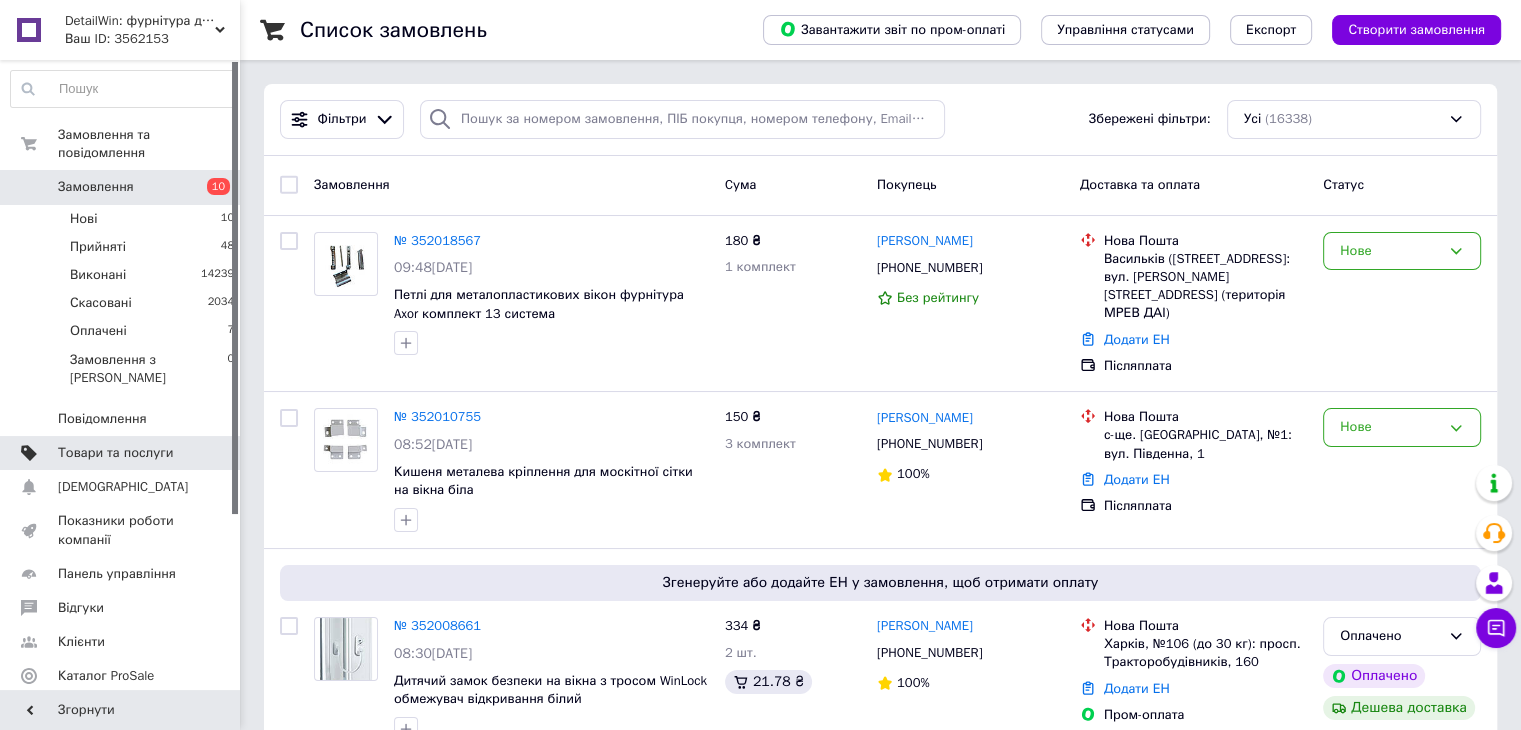 click at bounding box center [212, 453] 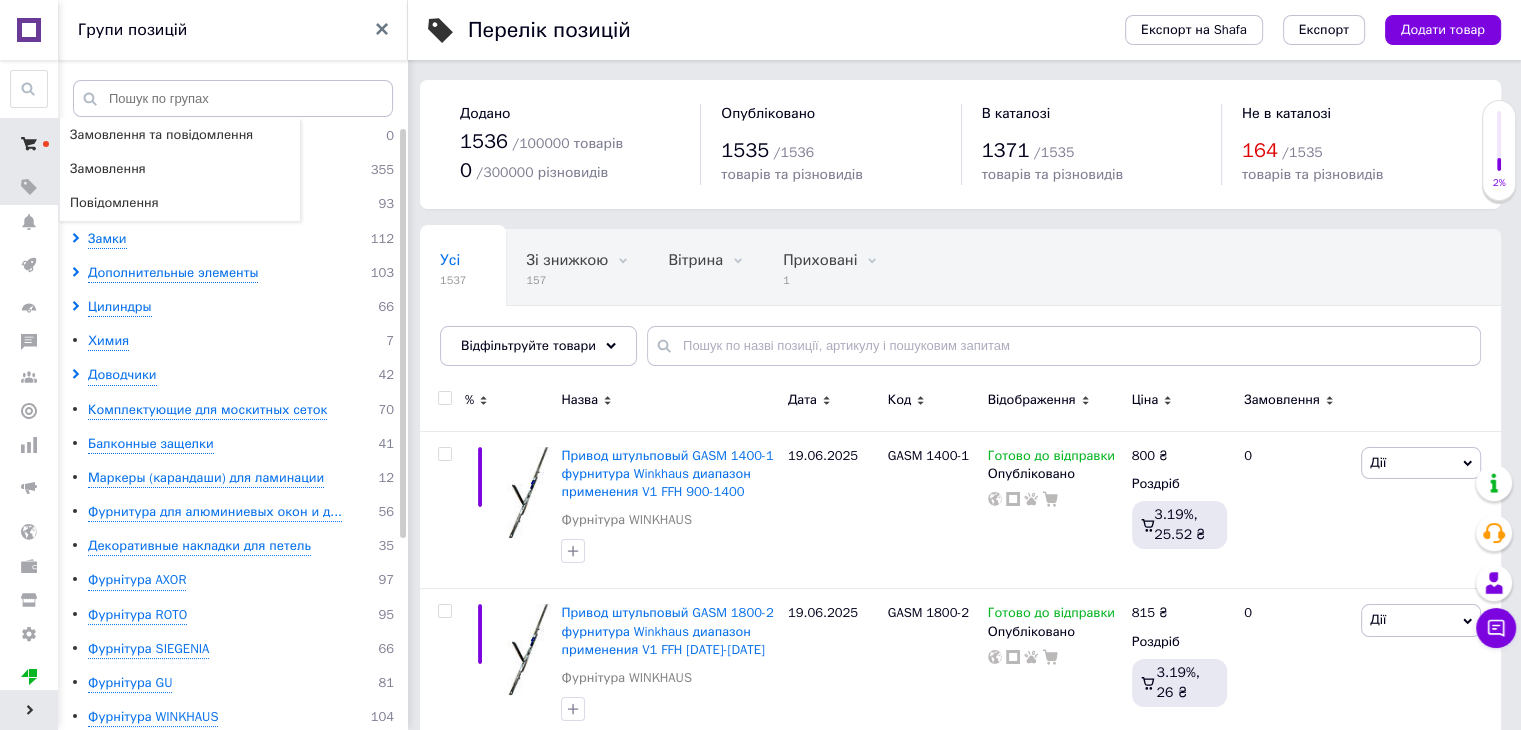 click at bounding box center (29, 144) 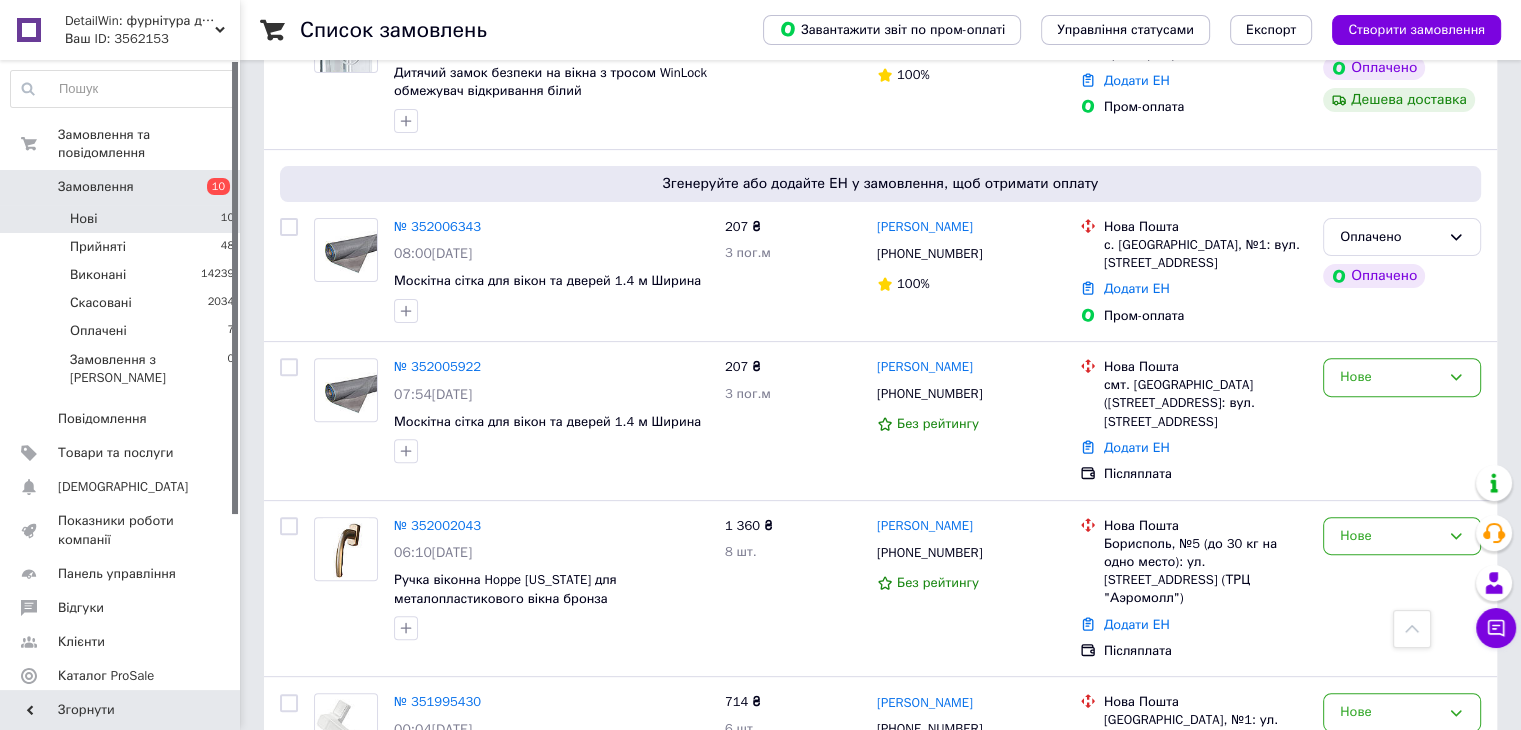 scroll, scrollTop: 600, scrollLeft: 0, axis: vertical 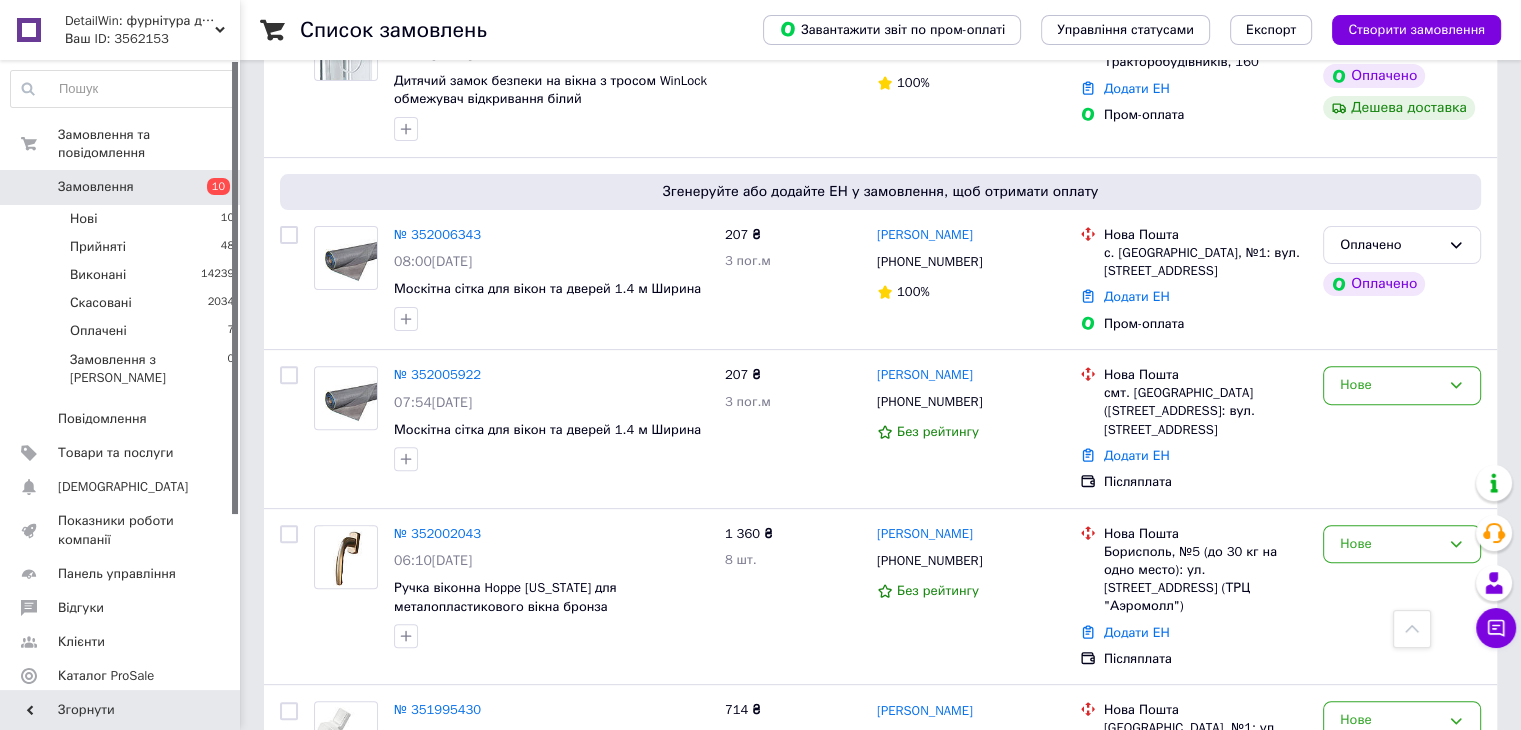 click on "Замовлення 10" at bounding box center (123, 187) 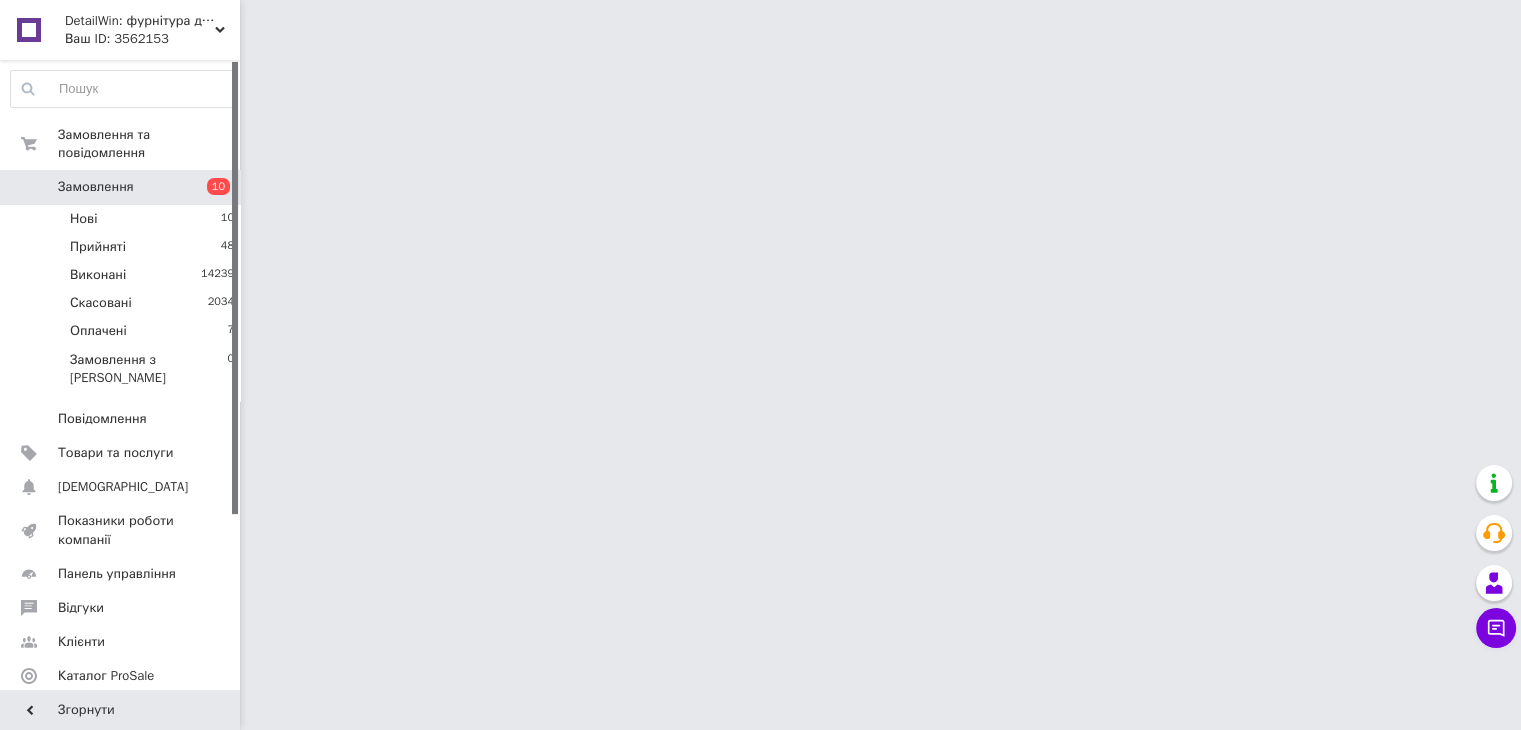 scroll, scrollTop: 0, scrollLeft: 0, axis: both 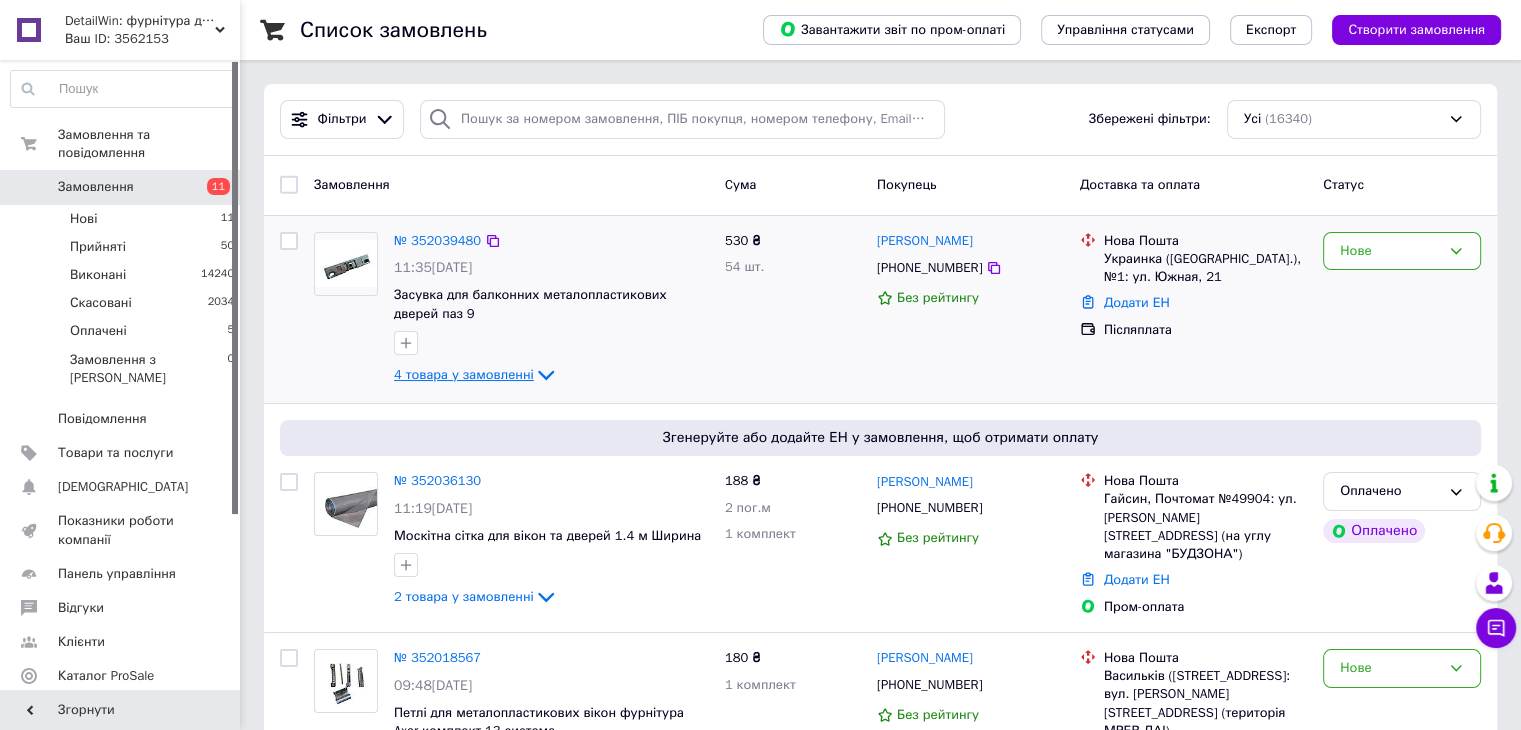 click 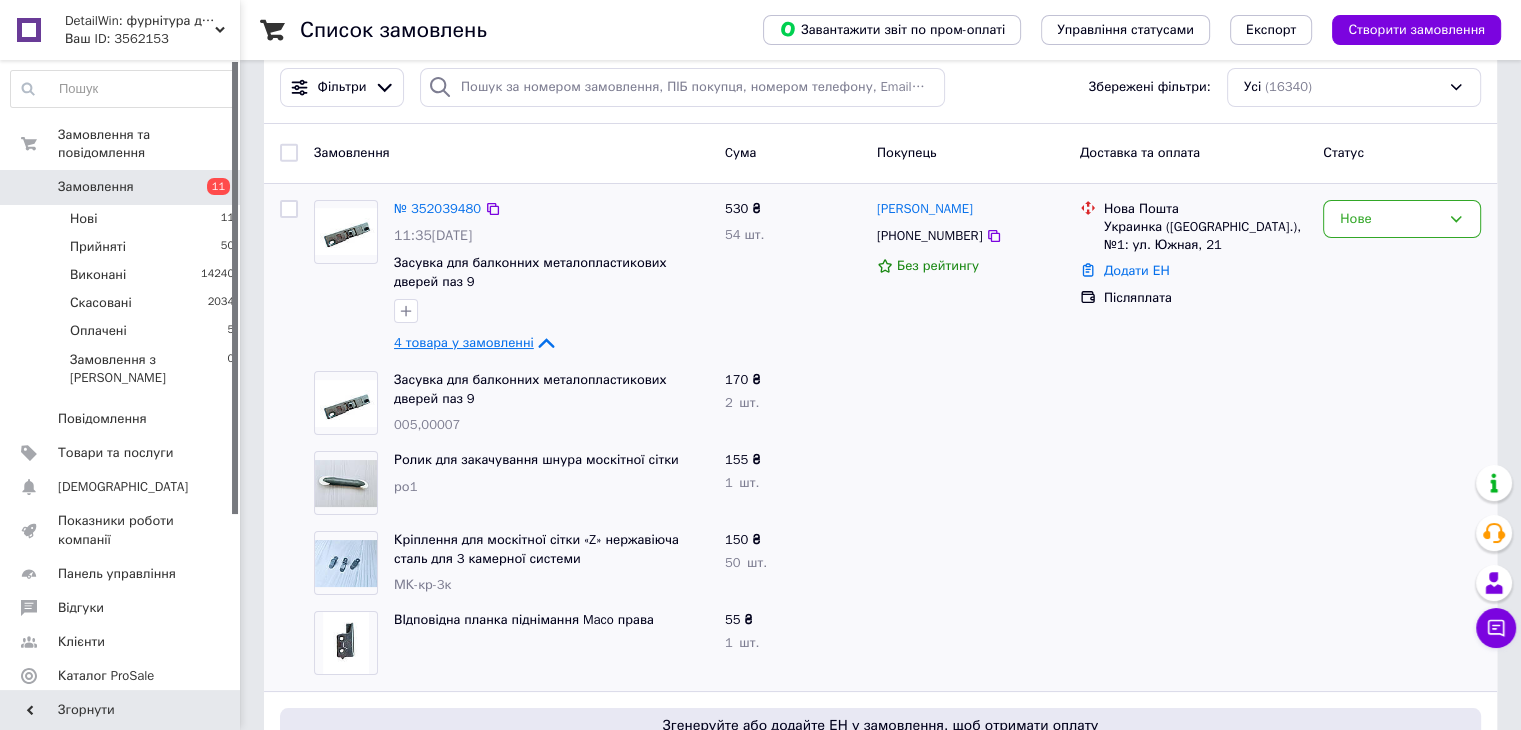 scroll, scrollTop: 0, scrollLeft: 0, axis: both 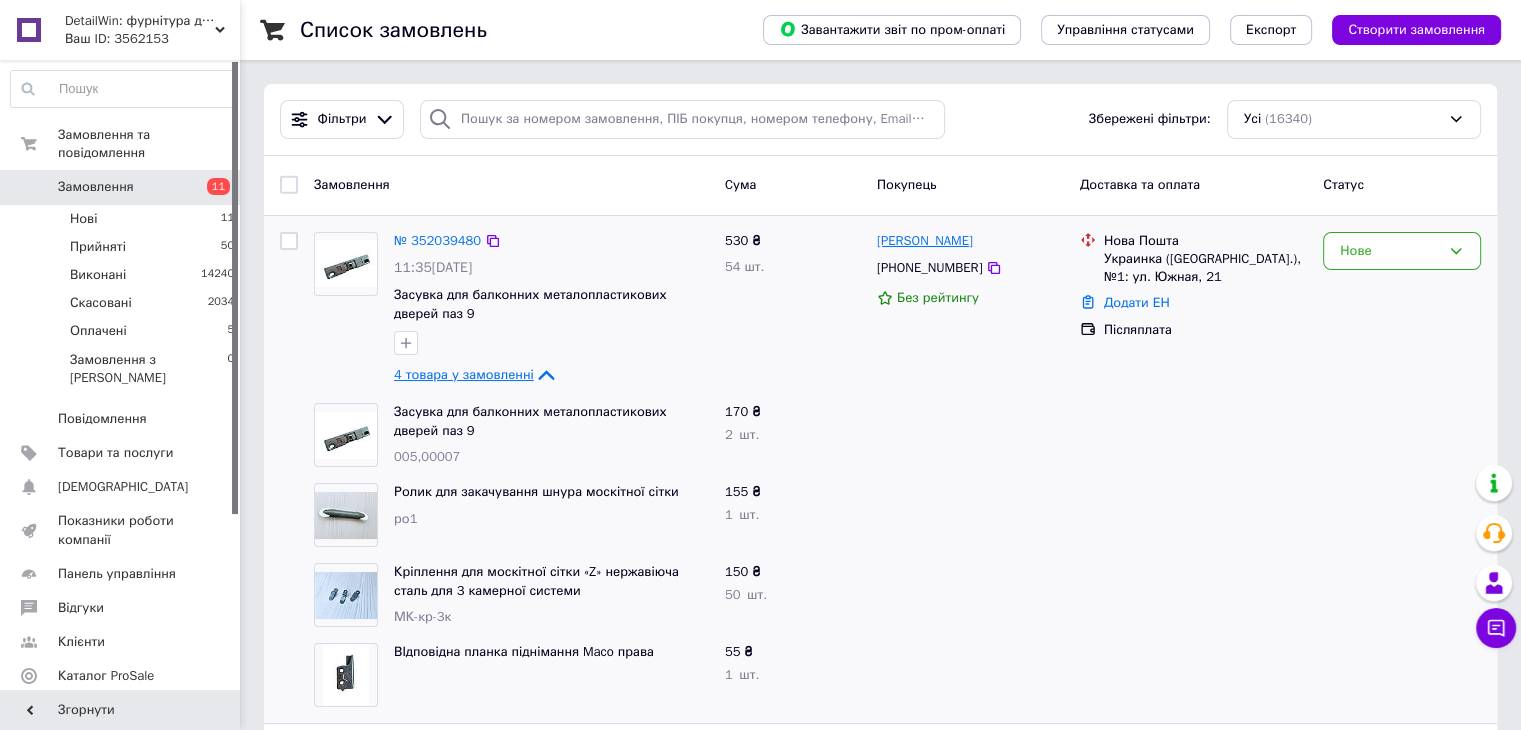 click on "[PERSON_NAME]" at bounding box center (925, 241) 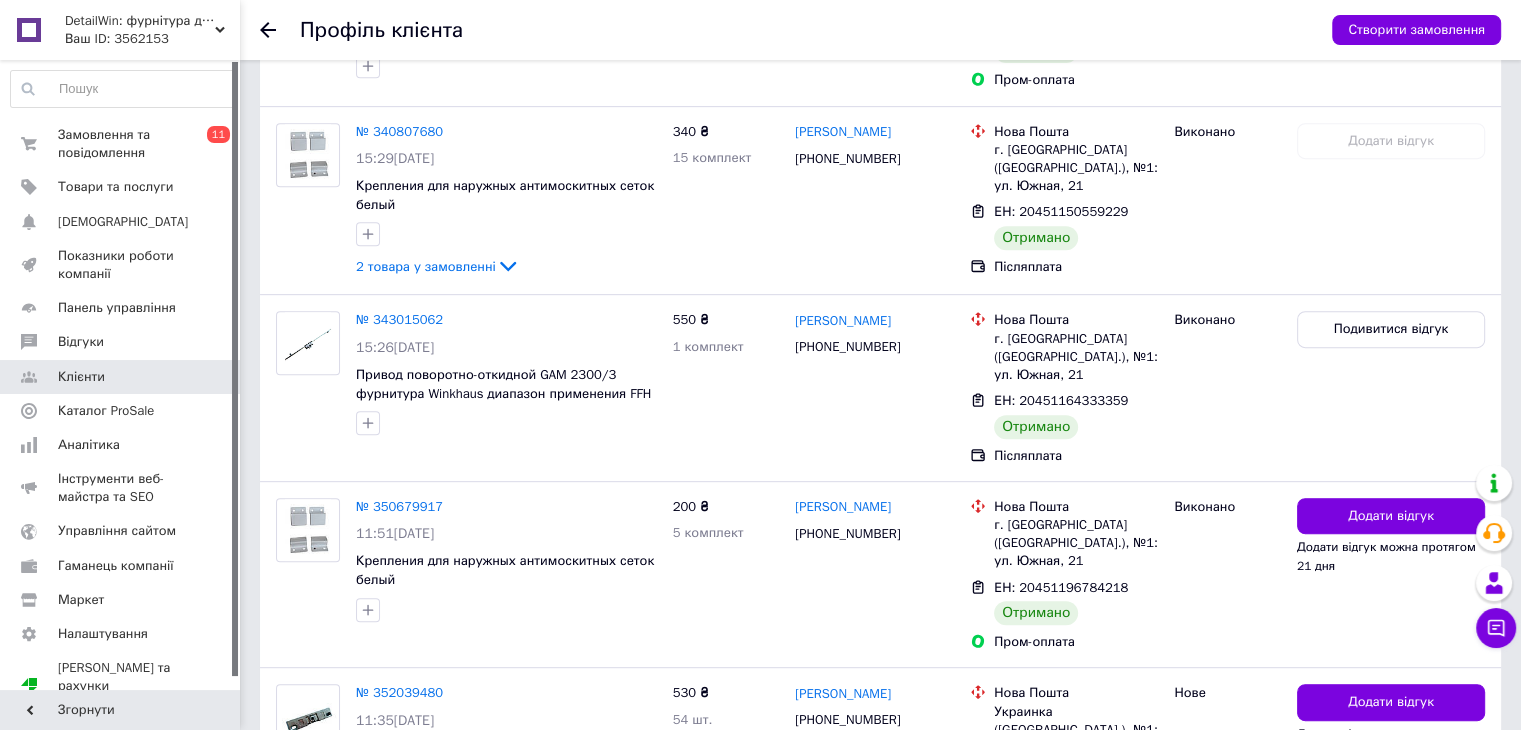 scroll, scrollTop: 1000, scrollLeft: 0, axis: vertical 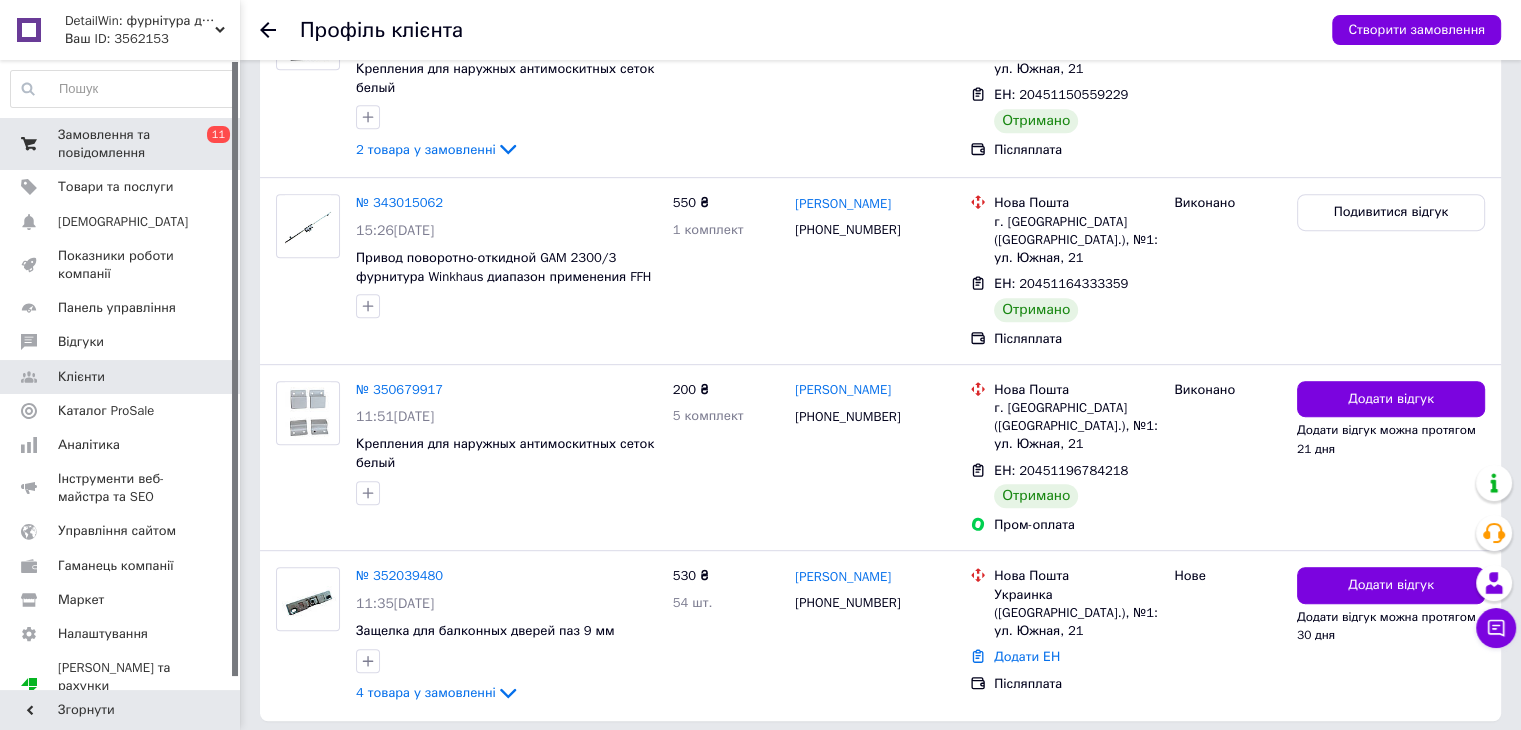 click on "0 11" at bounding box center (212, 144) 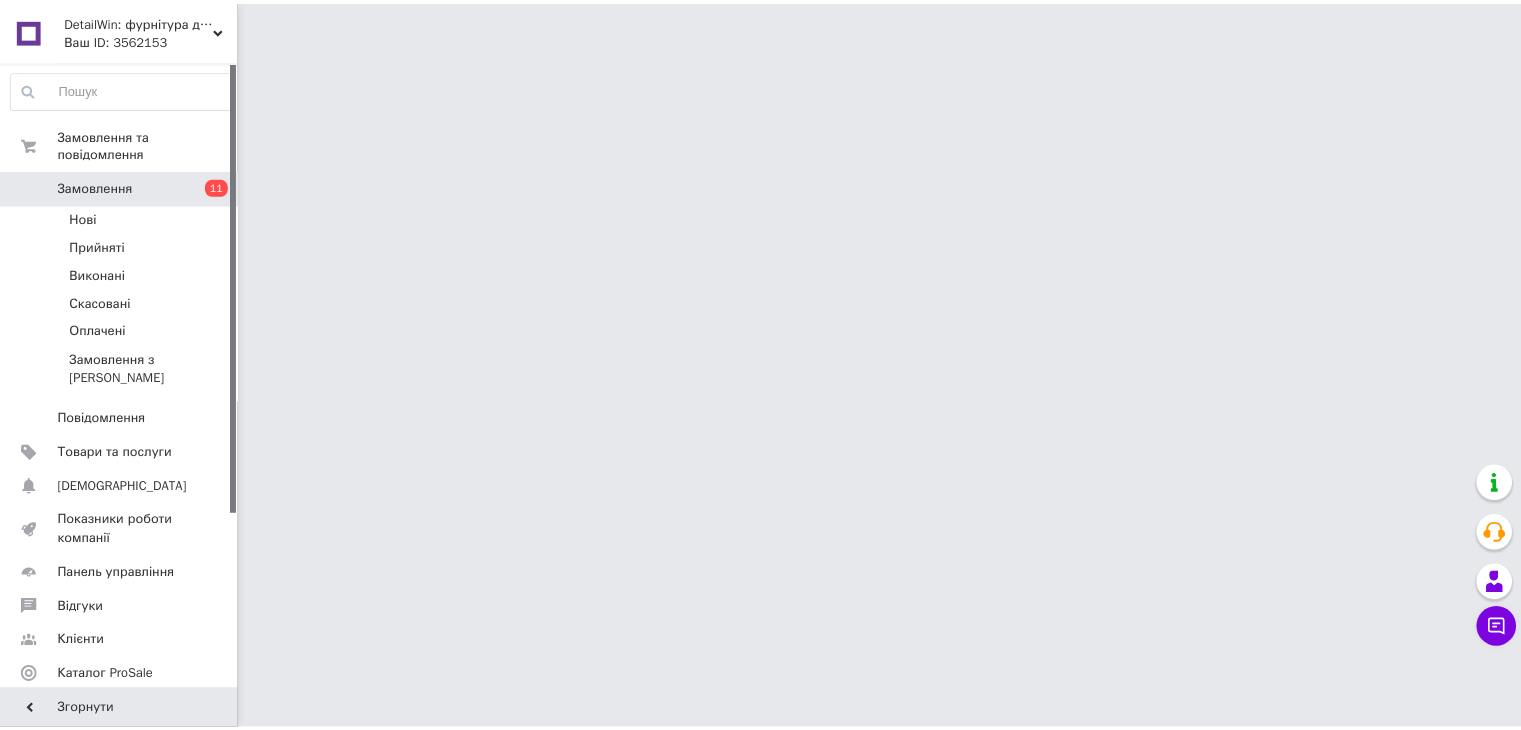 scroll, scrollTop: 0, scrollLeft: 0, axis: both 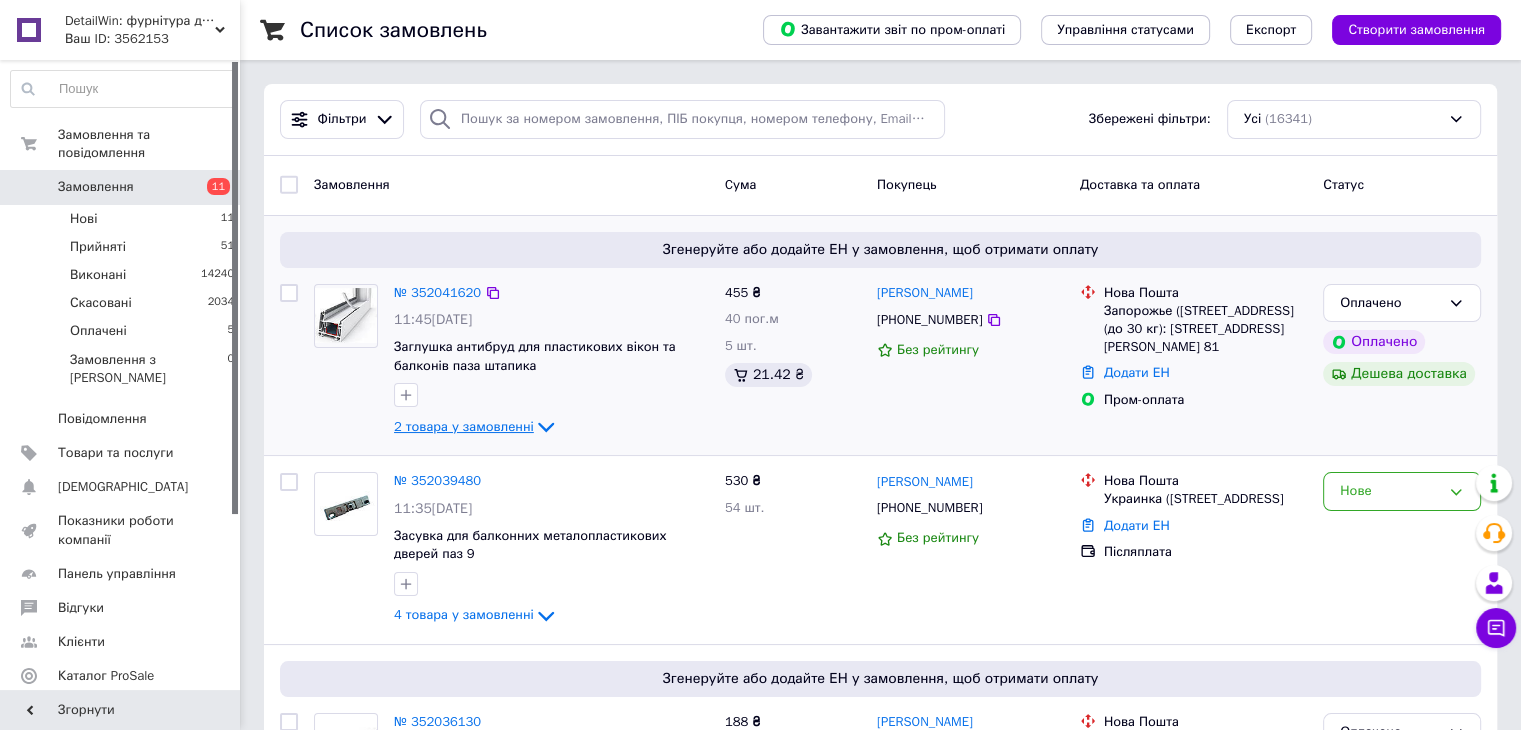 click 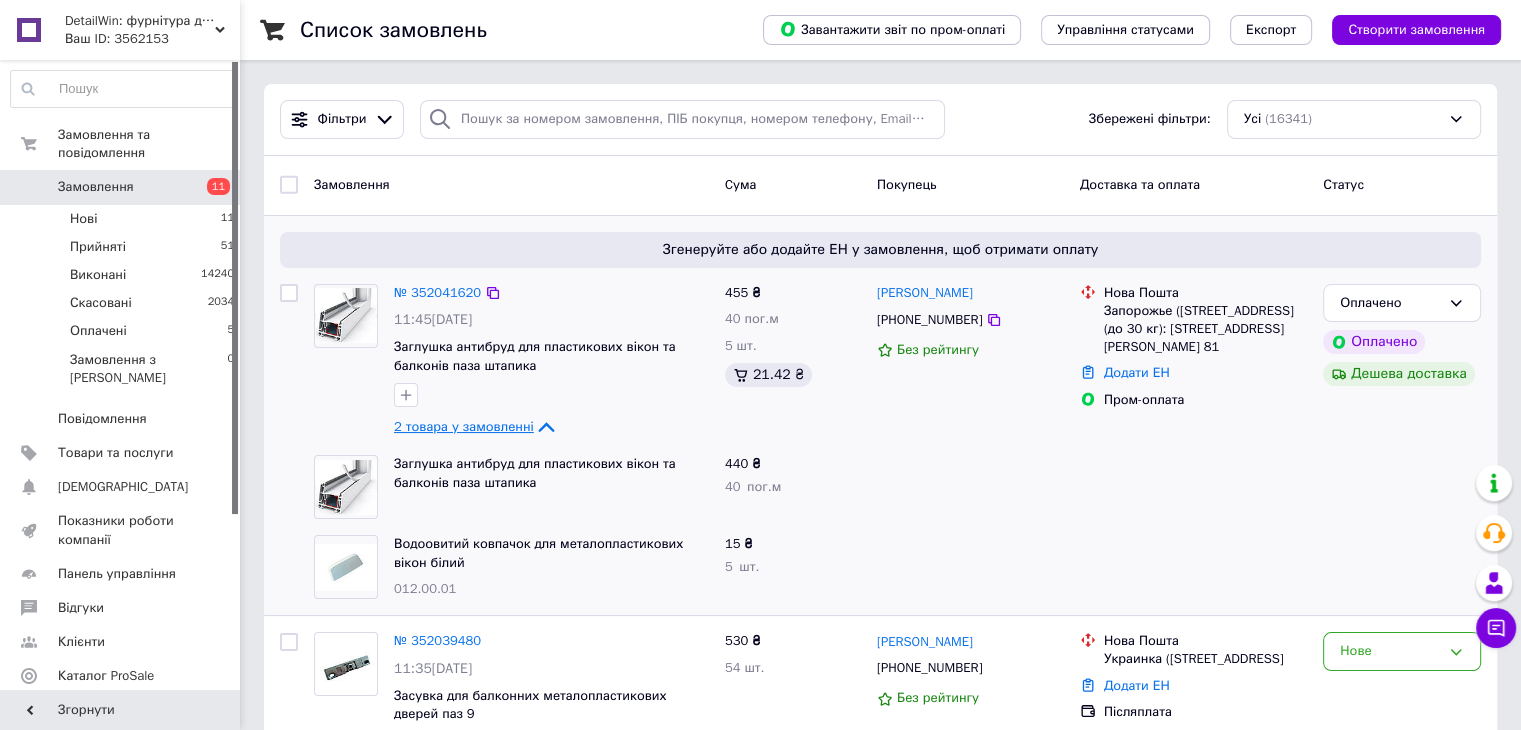 click on "Замовлення" at bounding box center (121, 187) 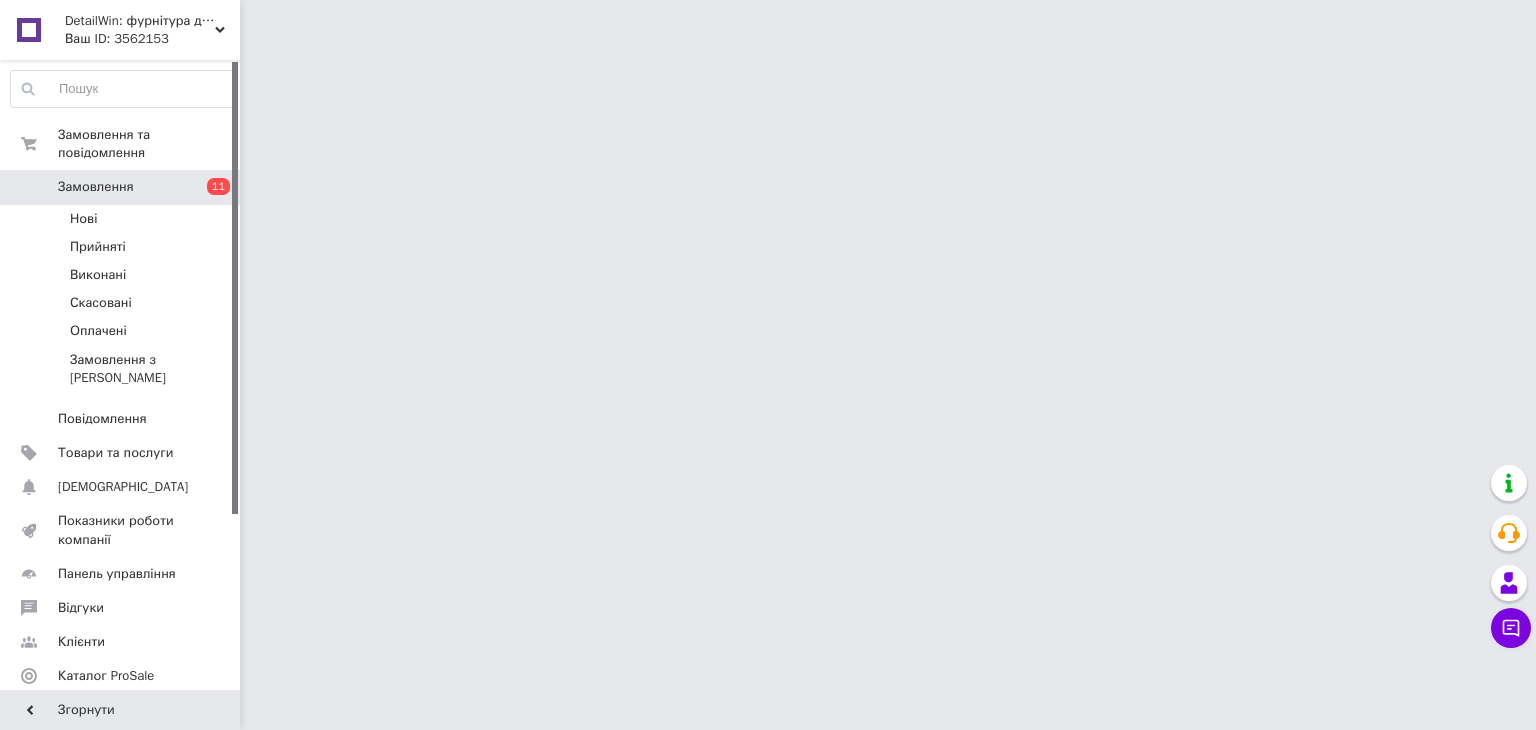 scroll, scrollTop: 0, scrollLeft: 0, axis: both 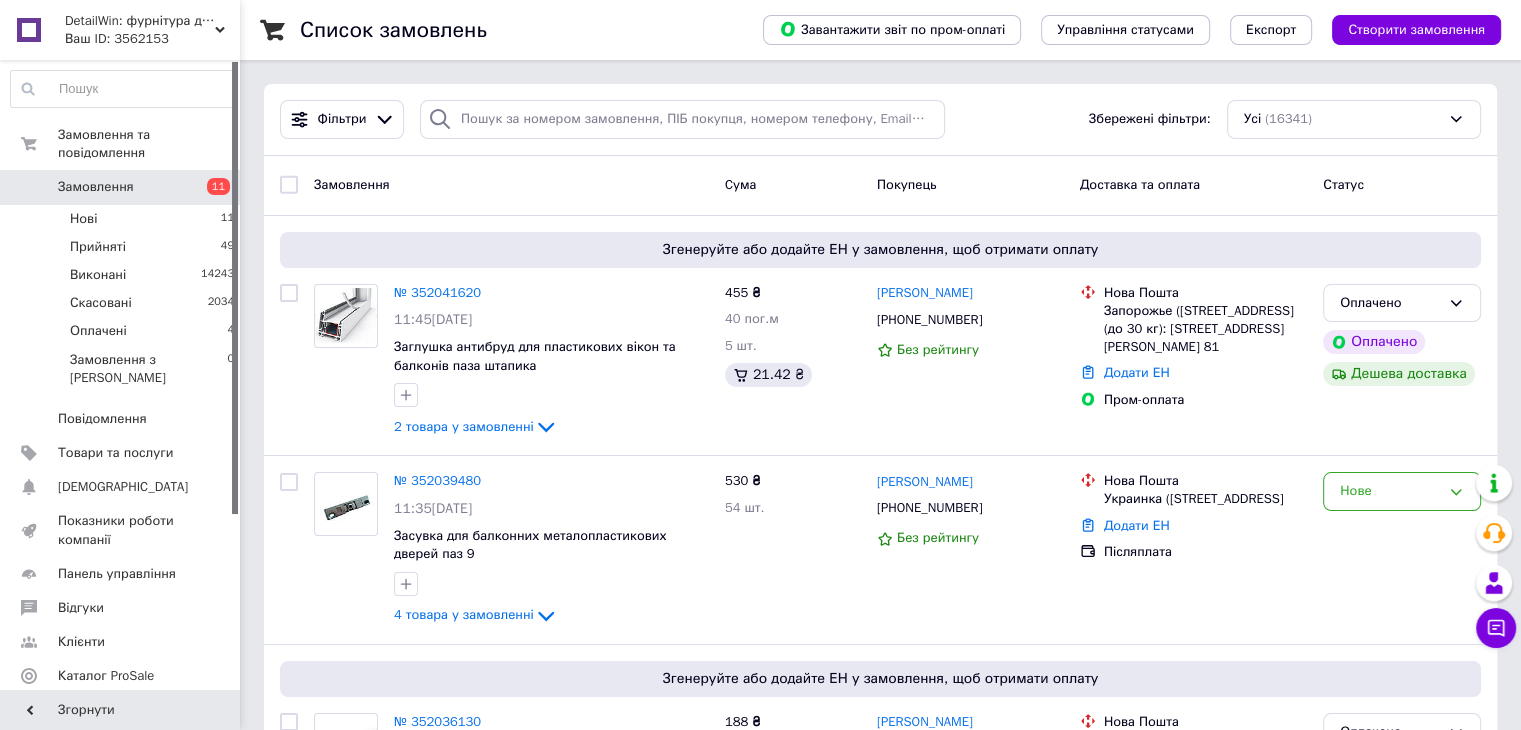click on "Замовлення 11" at bounding box center (120, 187) 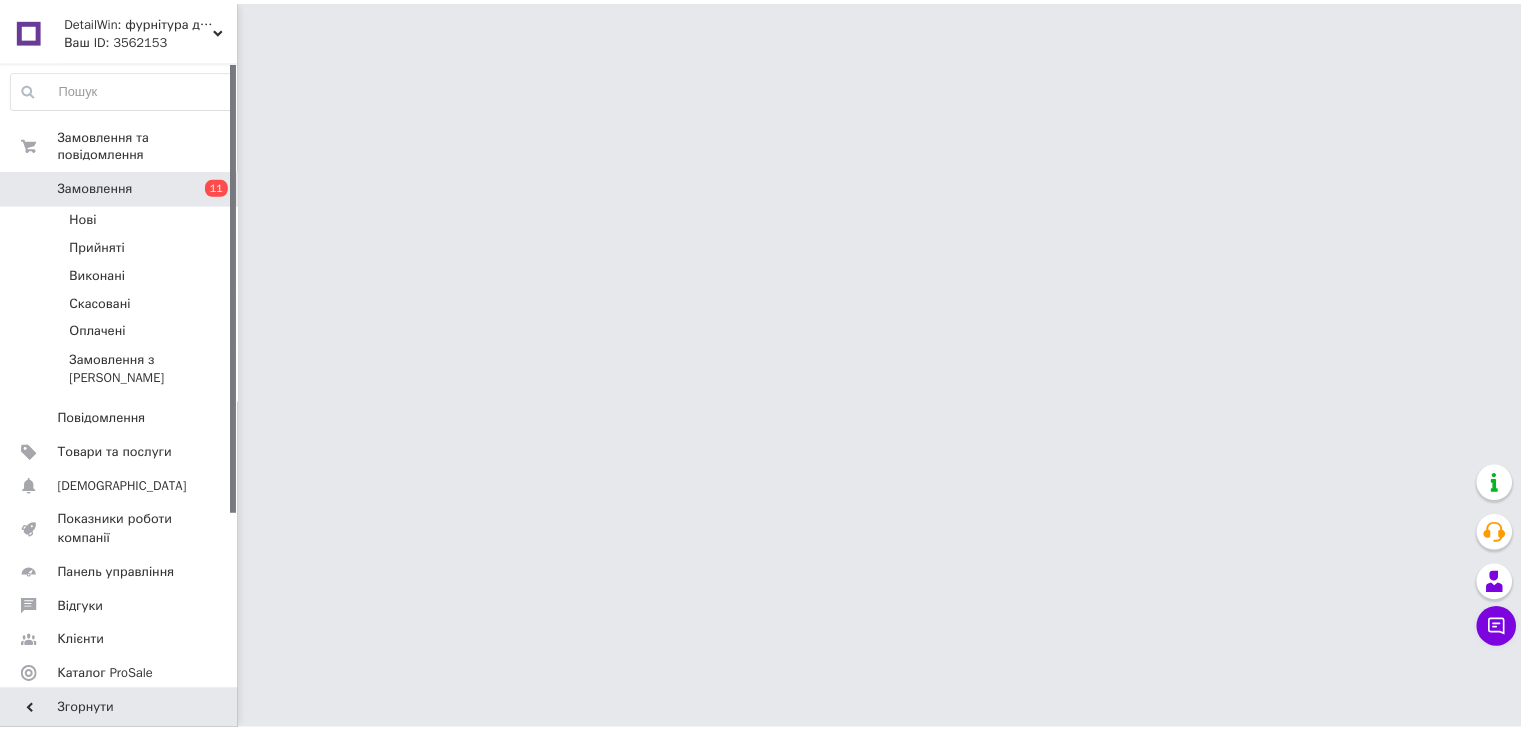 scroll, scrollTop: 0, scrollLeft: 0, axis: both 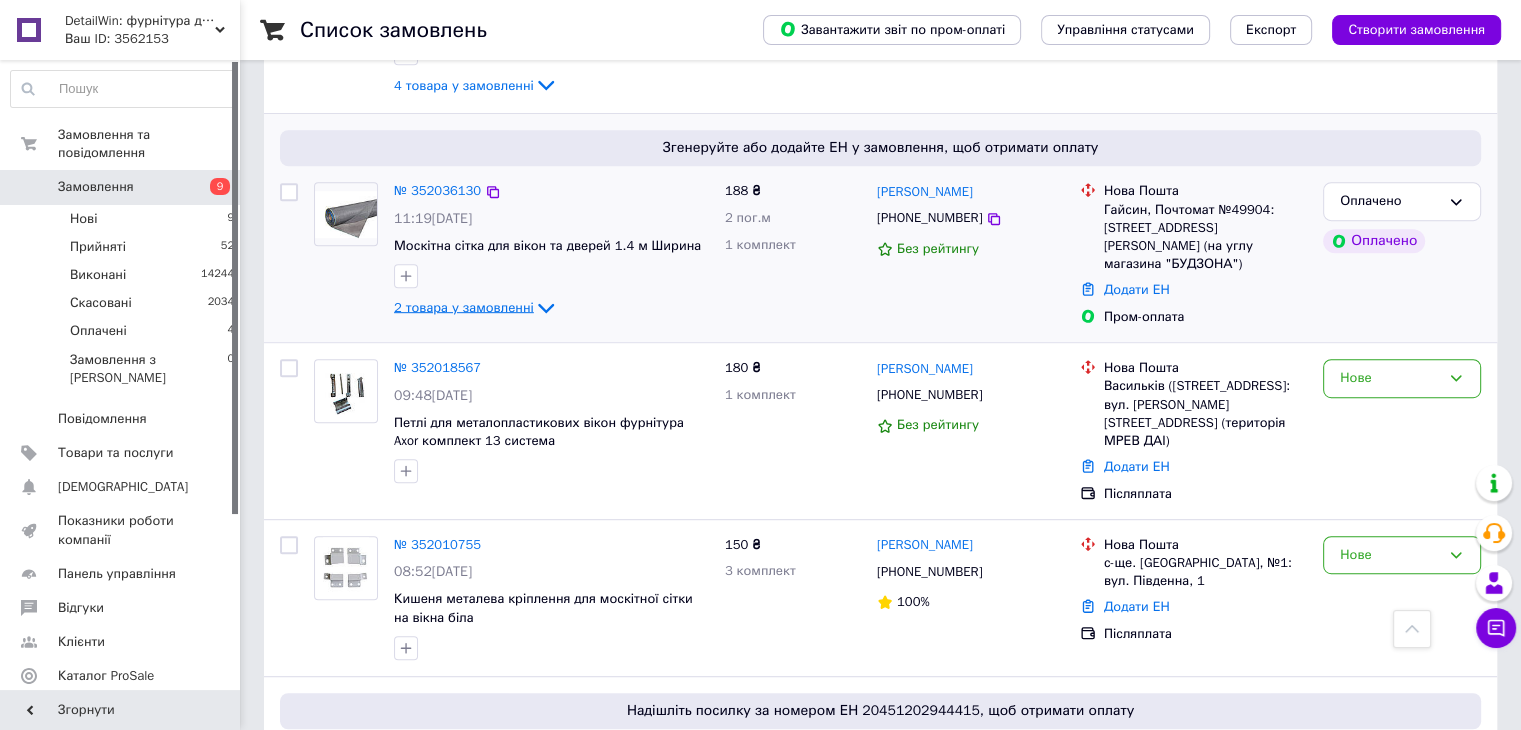 click 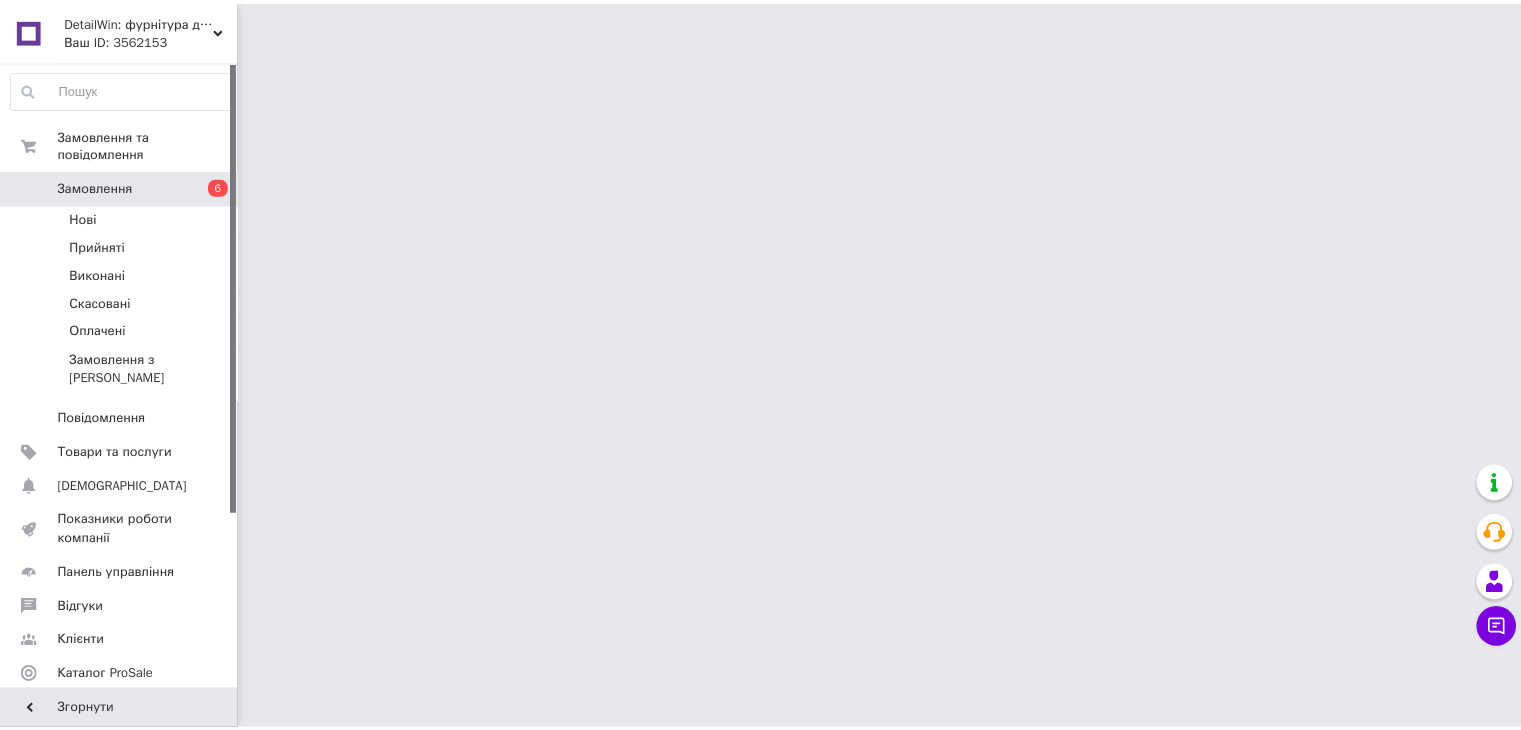 scroll, scrollTop: 0, scrollLeft: 0, axis: both 